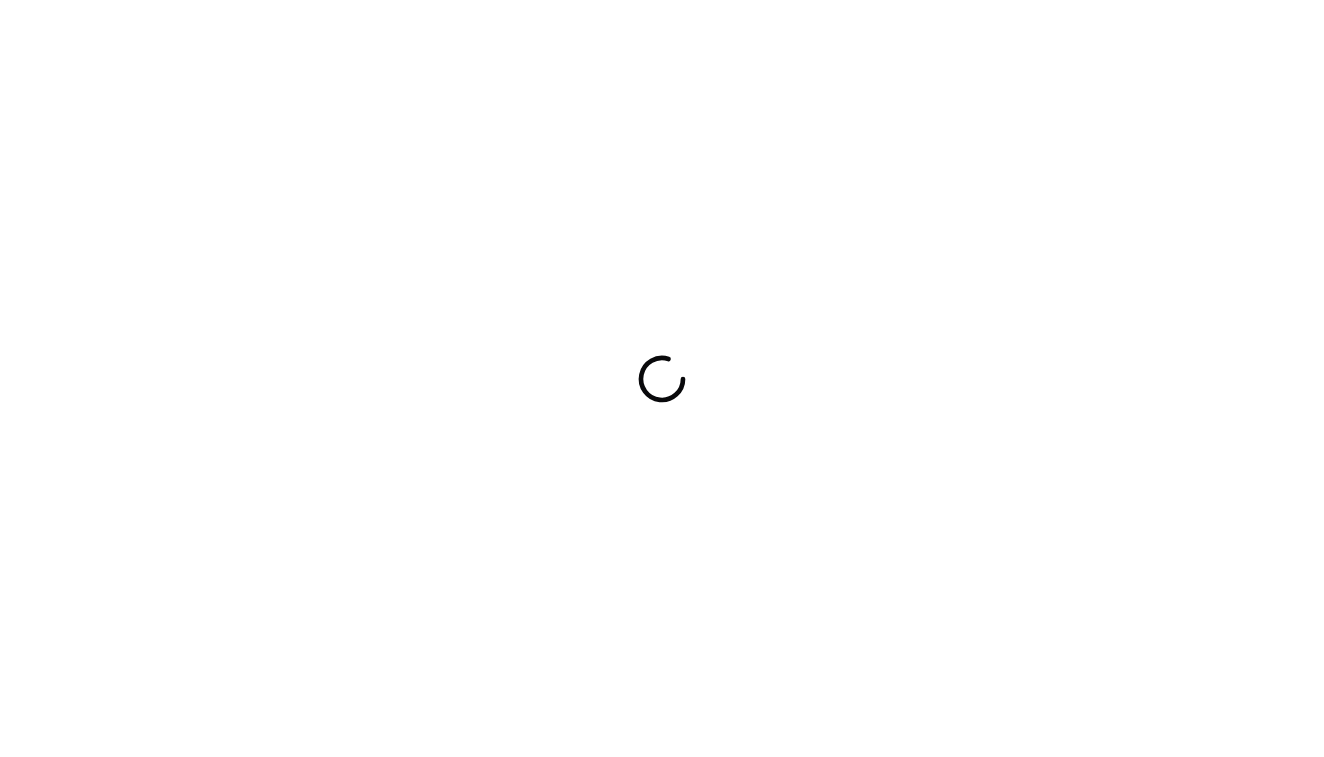 scroll, scrollTop: 0, scrollLeft: 0, axis: both 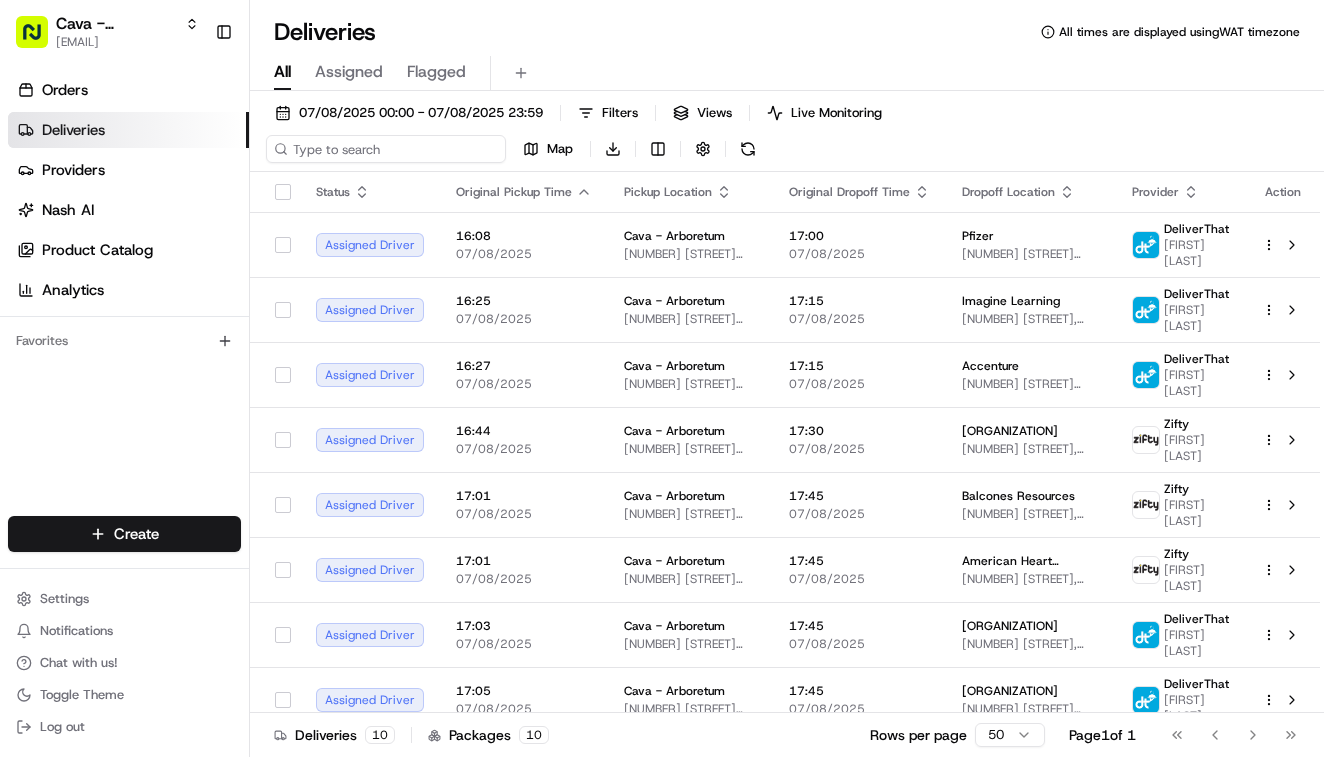 click at bounding box center [386, 149] 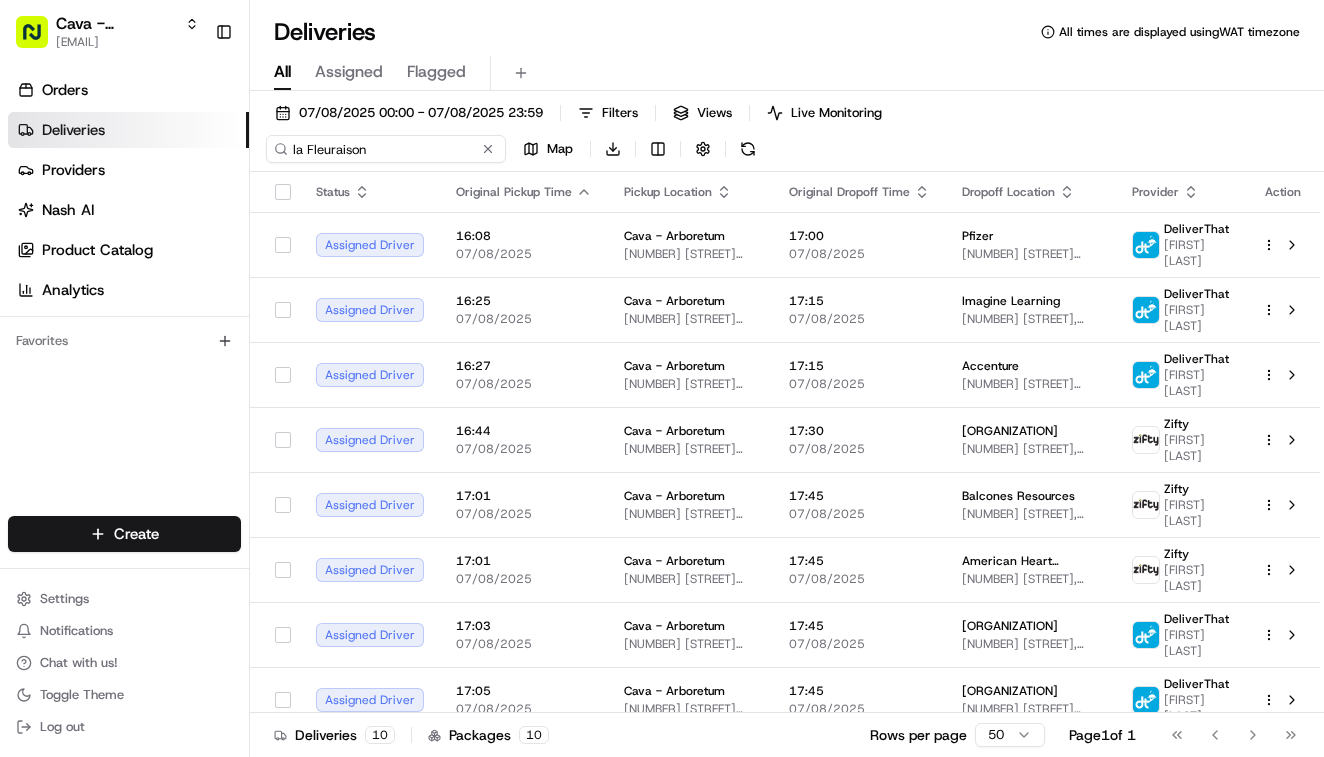 type on "la Fleuraison" 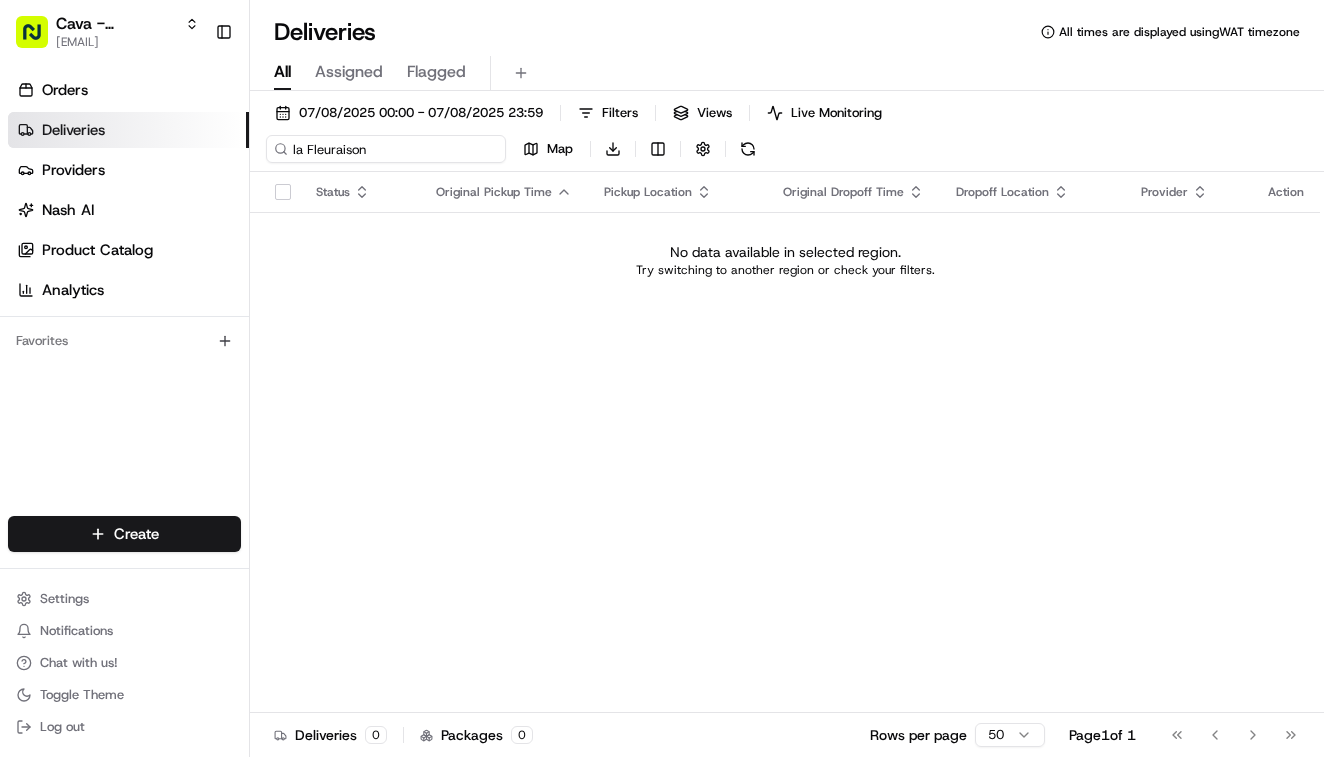 type 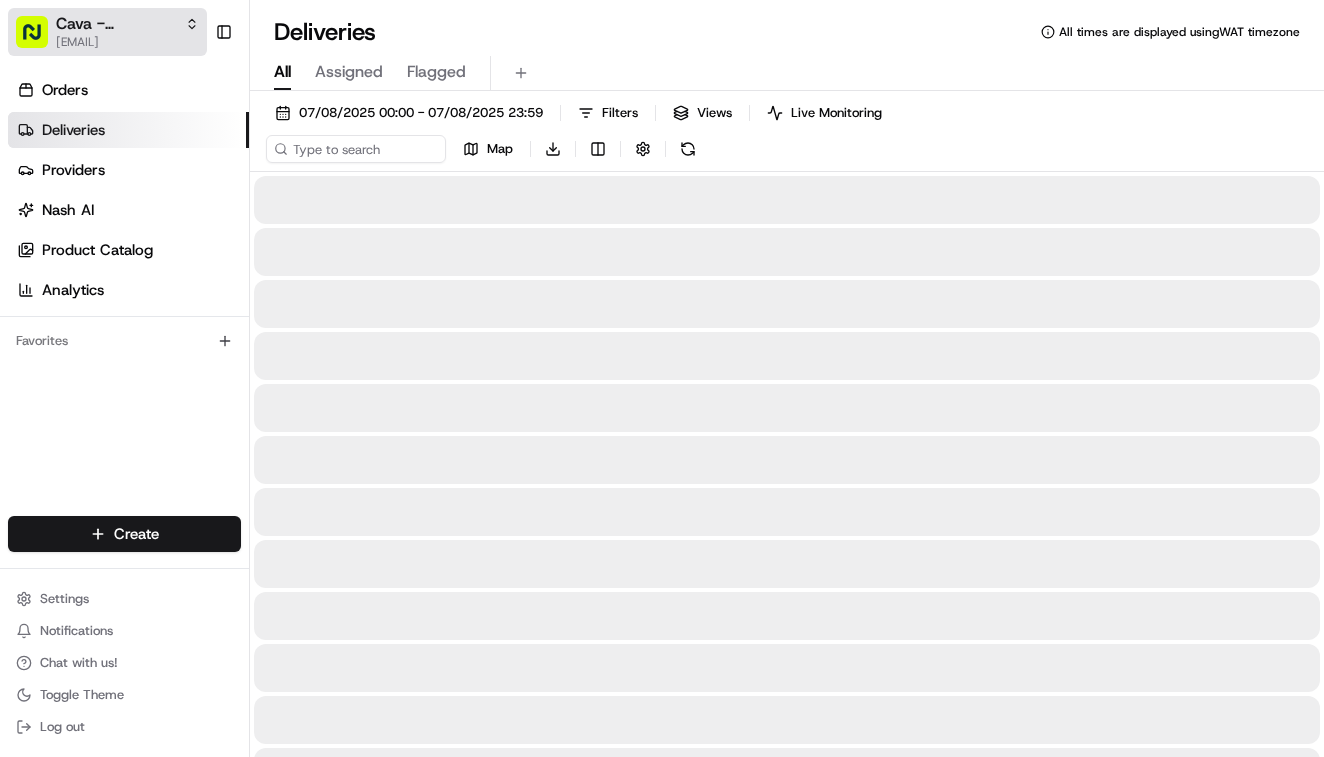 click on "Cava - Arboretum" at bounding box center [116, 24] 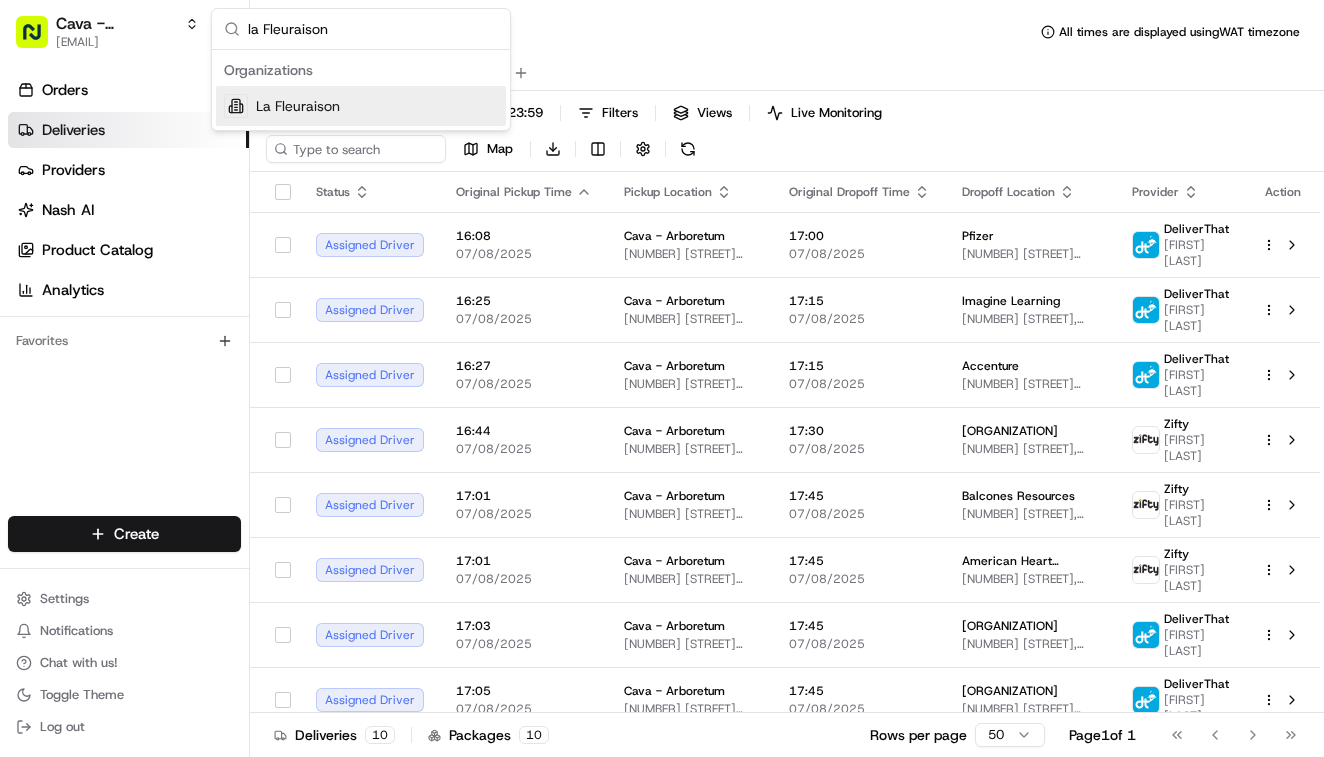 type on "la fle" 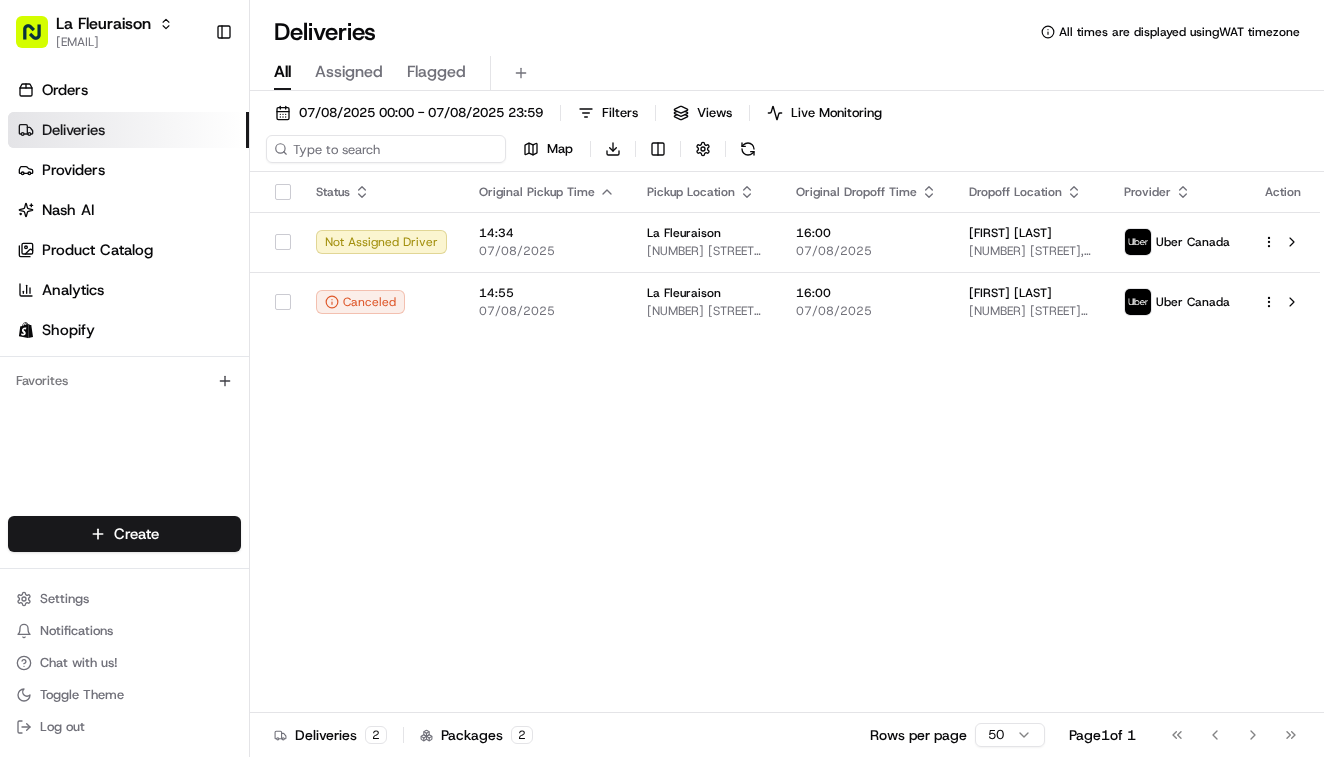 click at bounding box center [386, 149] 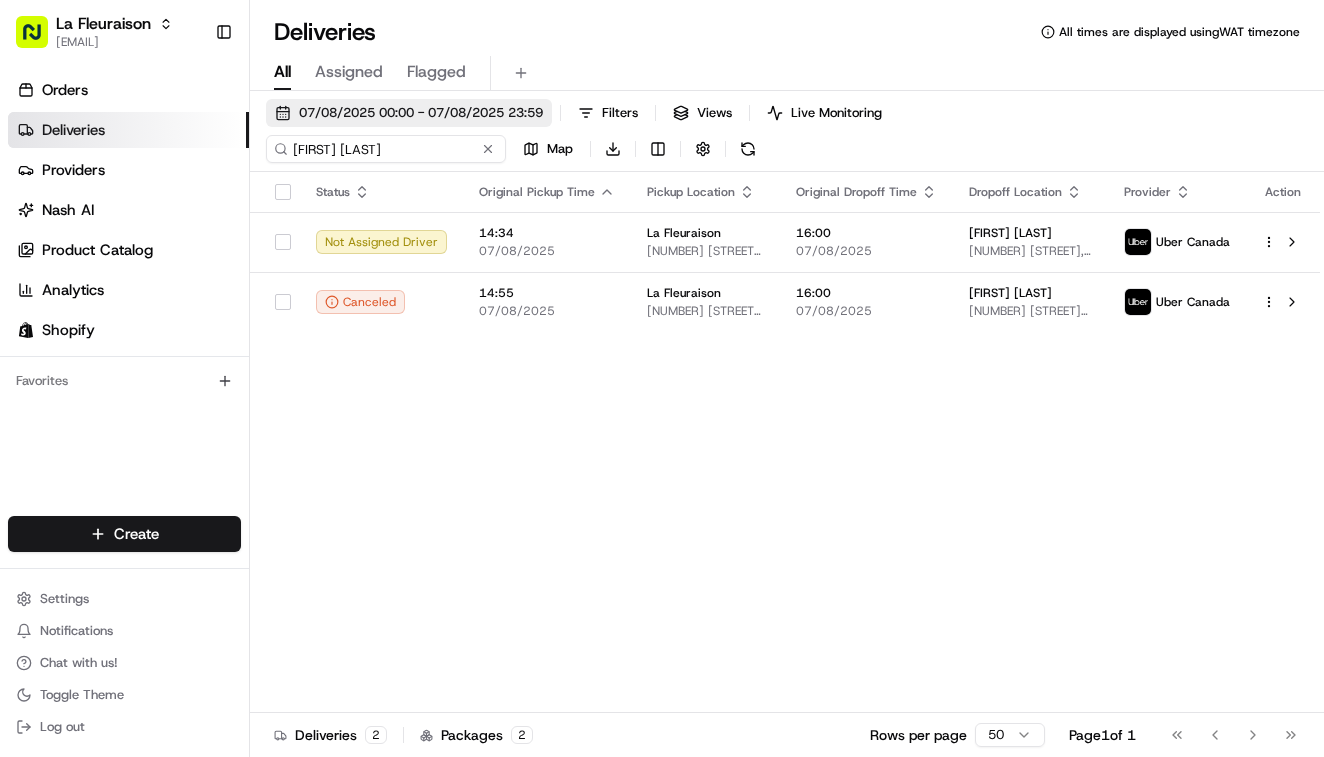 type on "Rhita Lahlou" 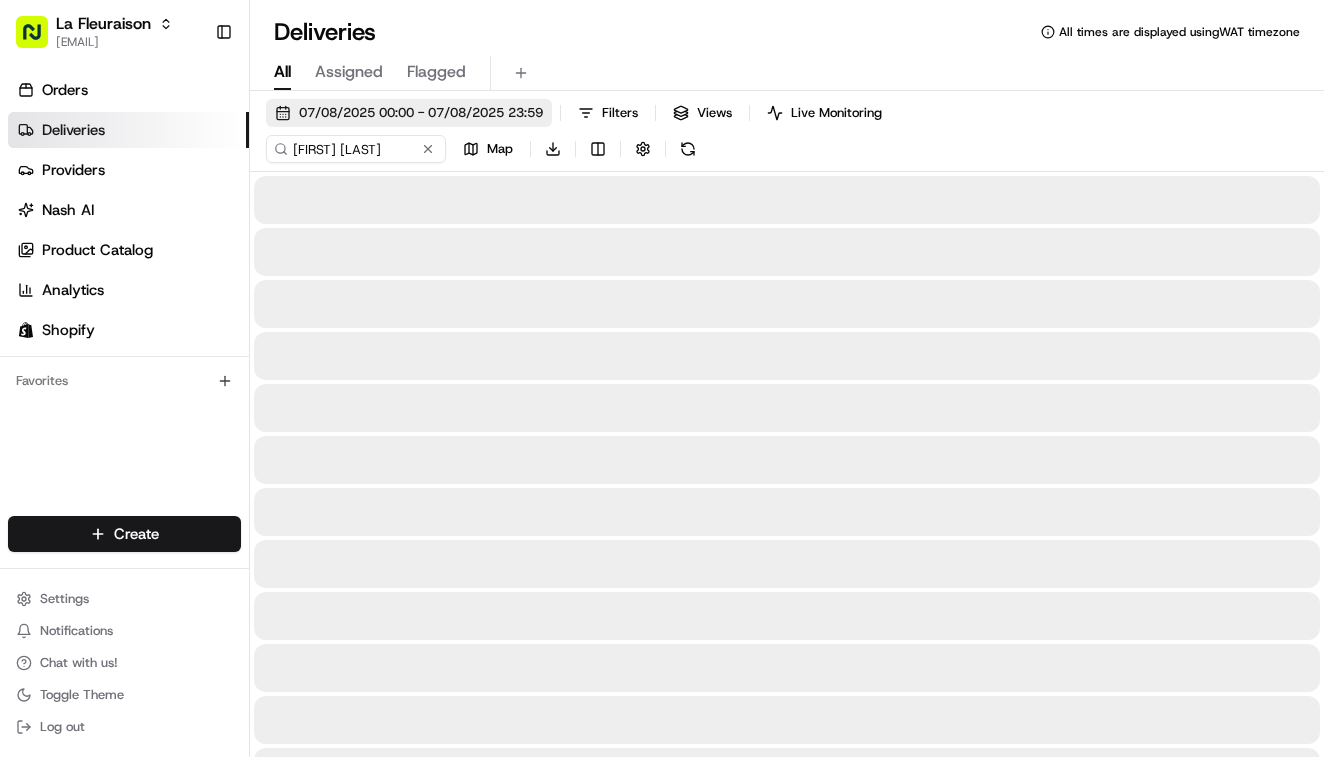 click on "07/08/2025 00:00 - 07/08/2025 23:59" at bounding box center (421, 113) 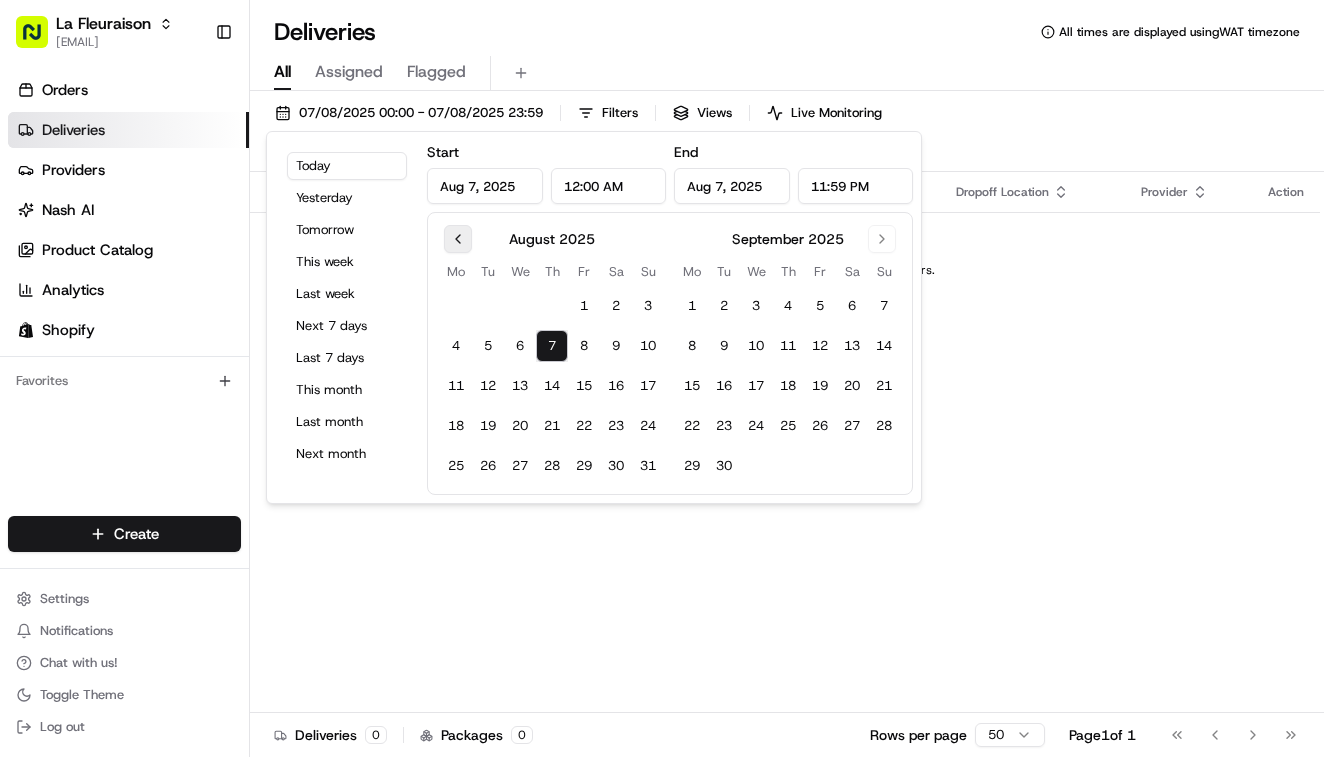 click at bounding box center [458, 239] 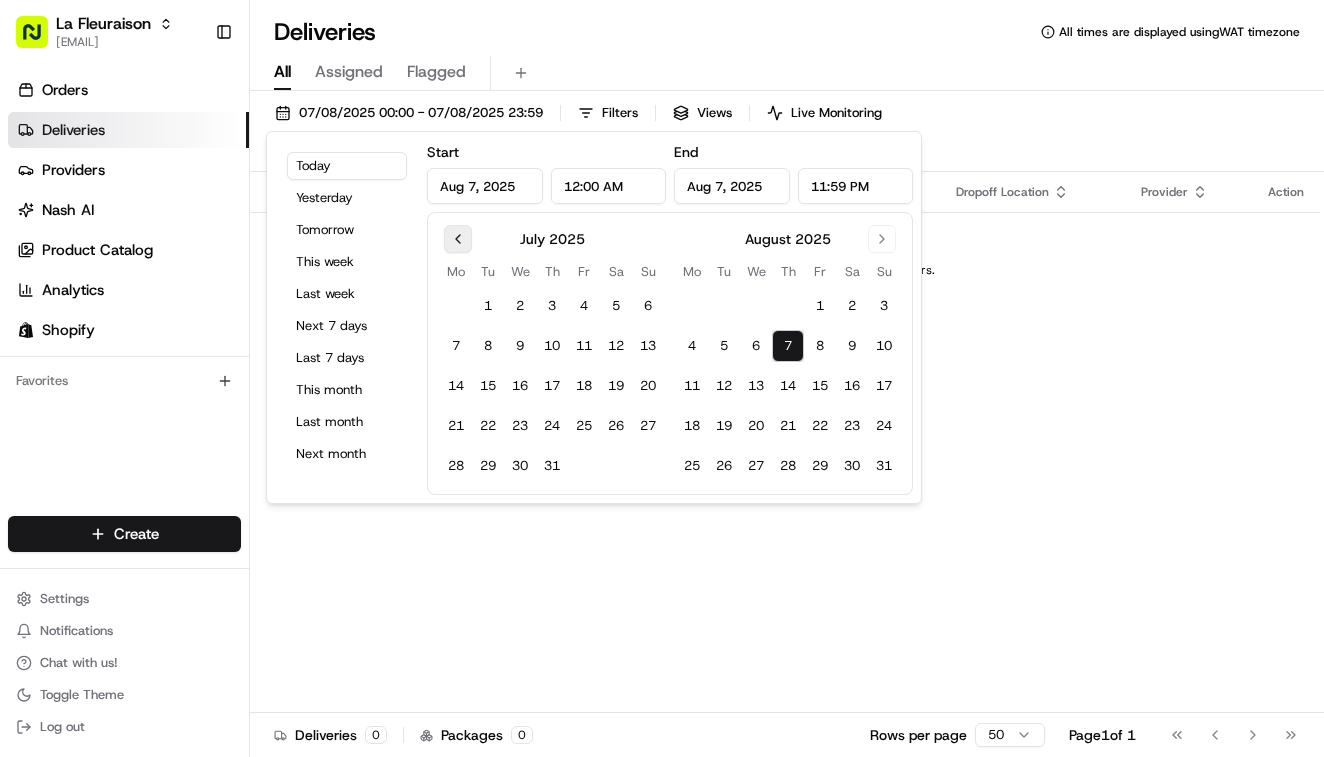 click at bounding box center (458, 239) 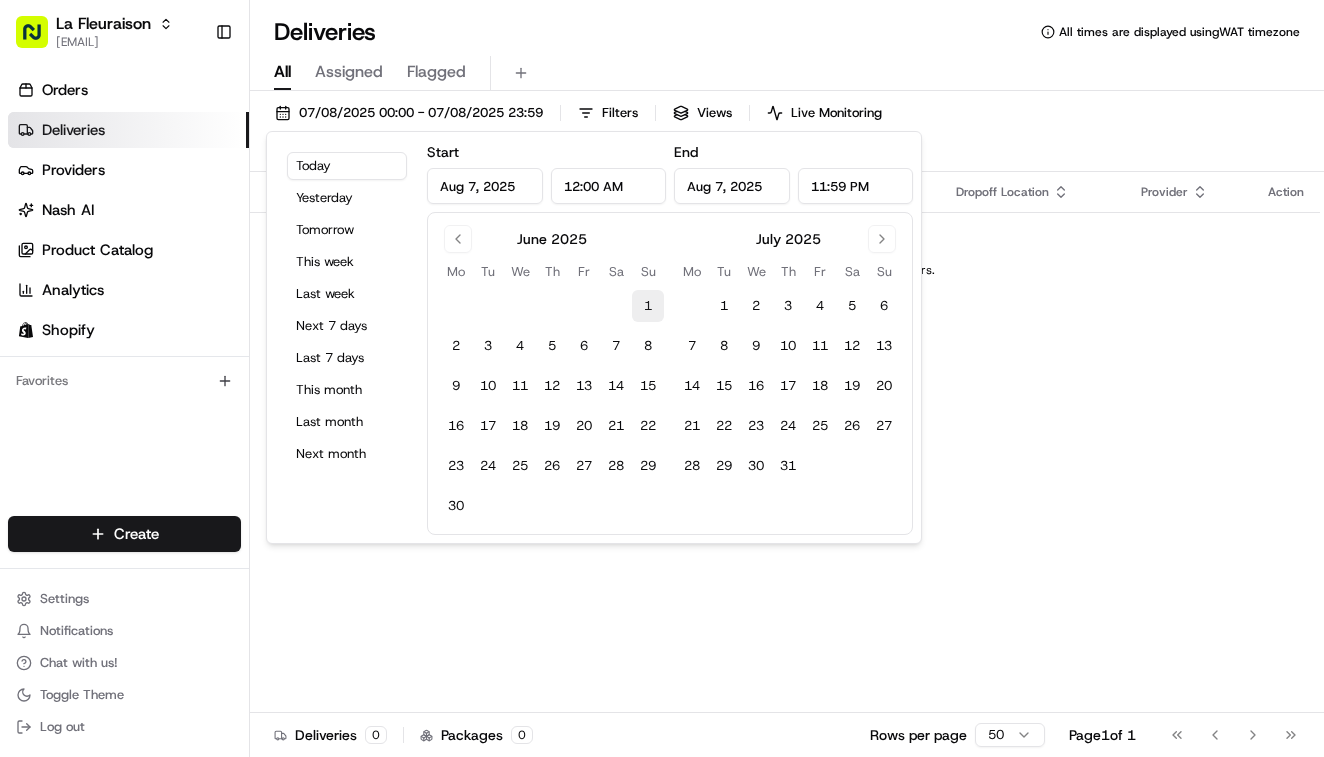 click on "1" at bounding box center [648, 306] 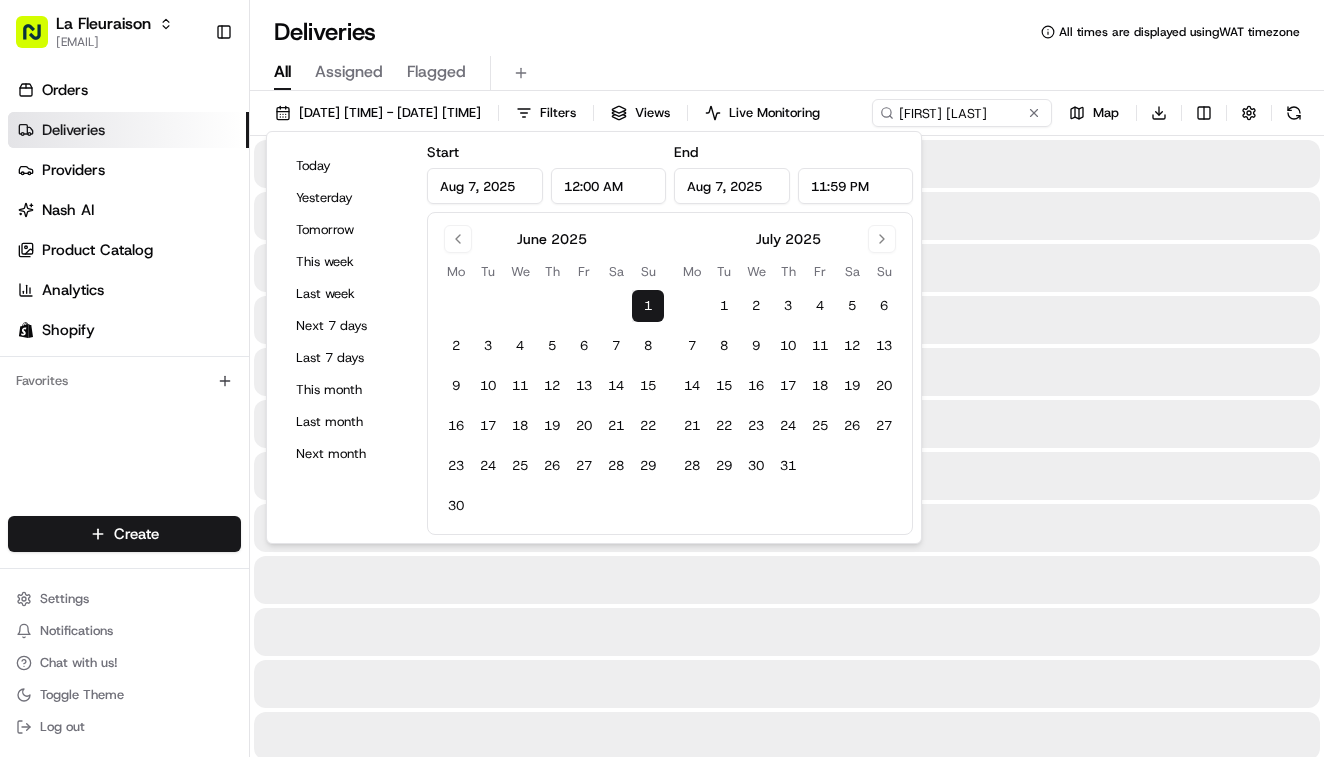 type on "Jun 1, 2025" 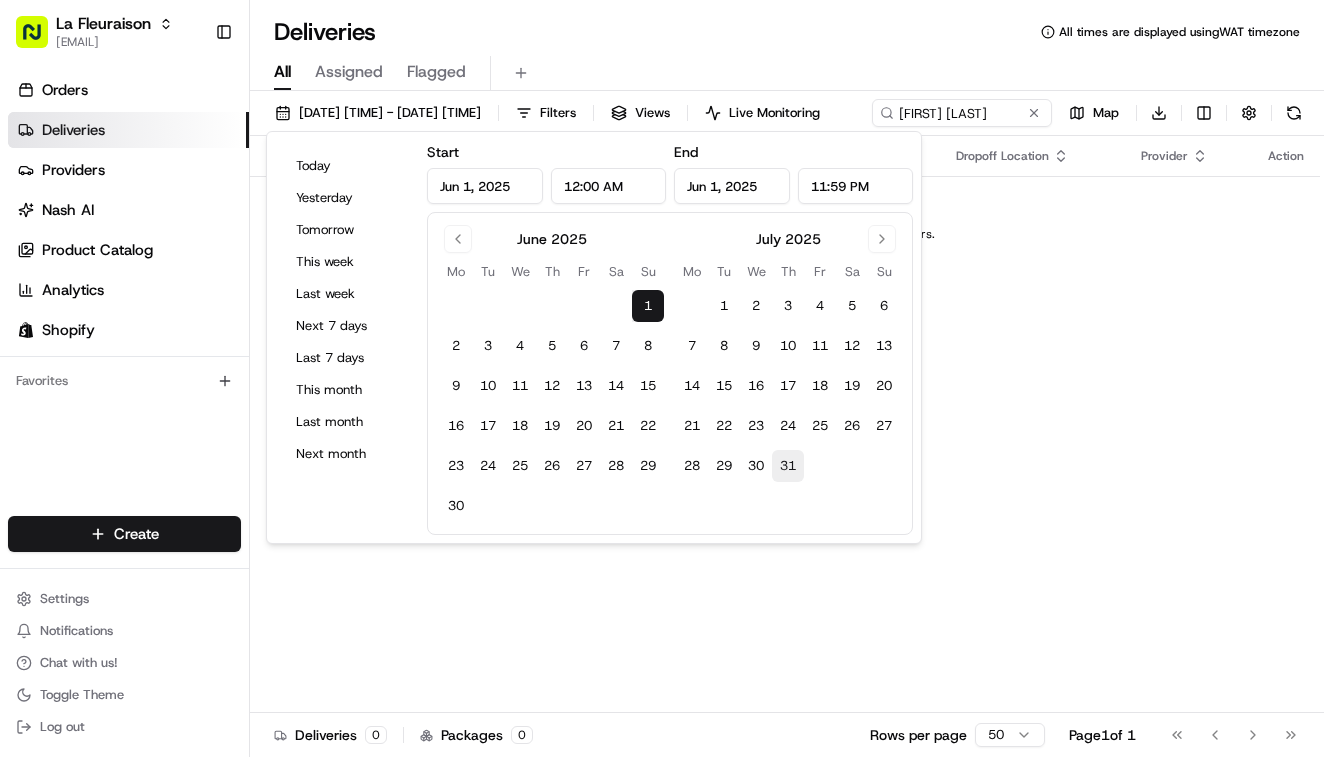 click on "31" at bounding box center [788, 466] 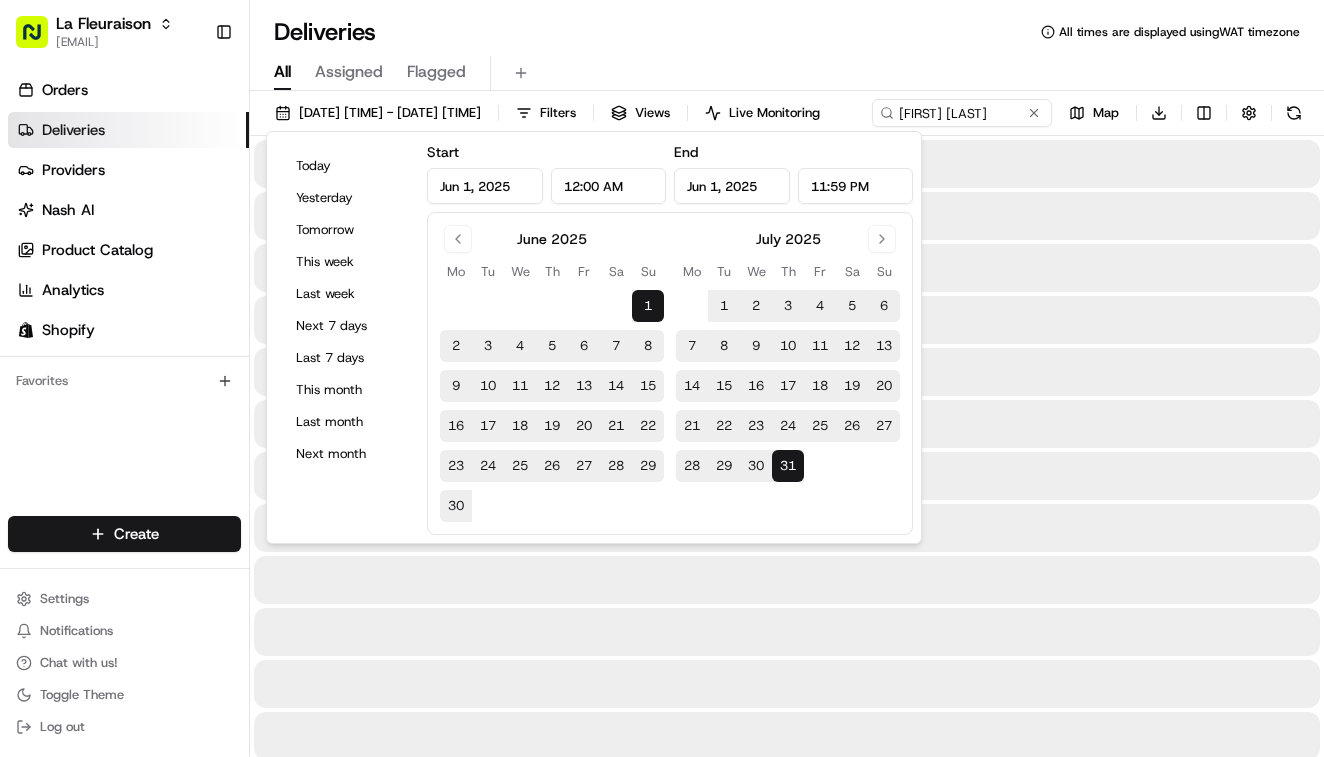 type on "Jul 31, 2025" 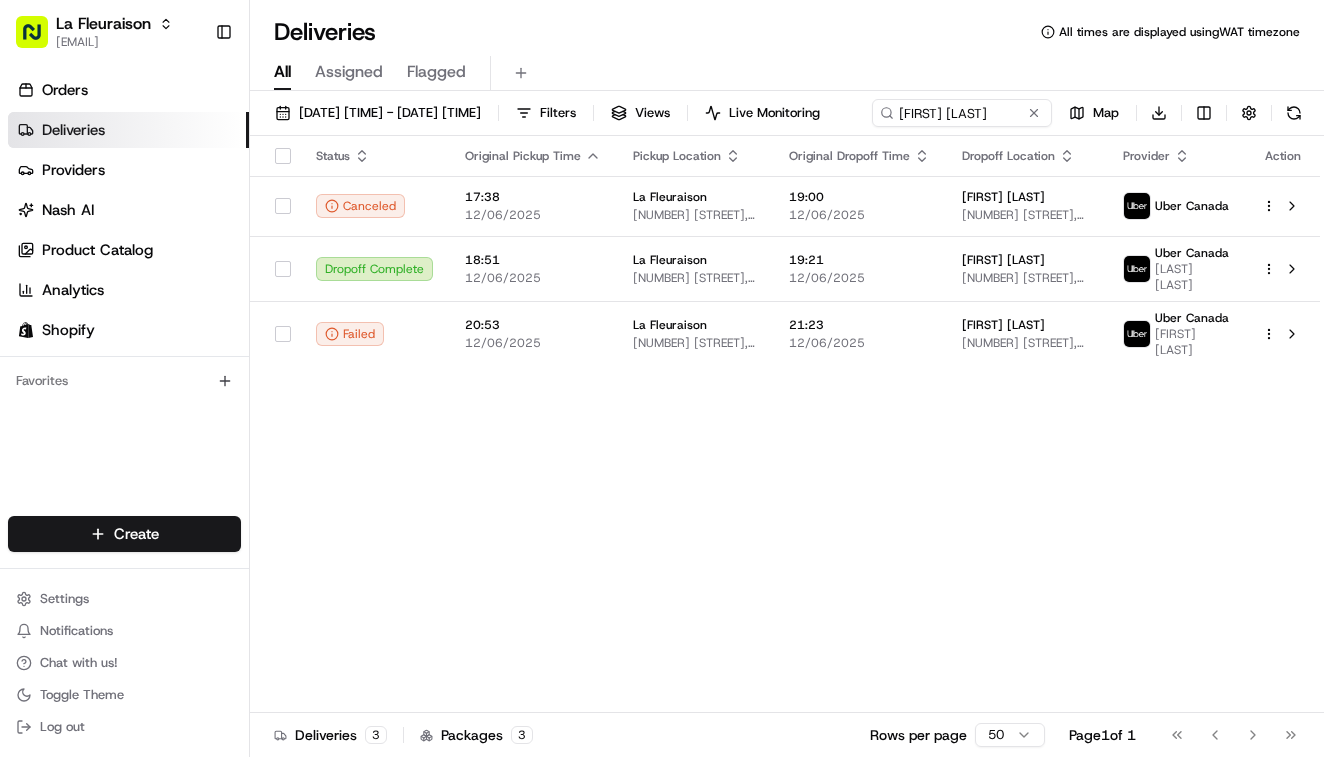 click on "Deliveries All times are displayed using  WAT   timezone" at bounding box center (787, 32) 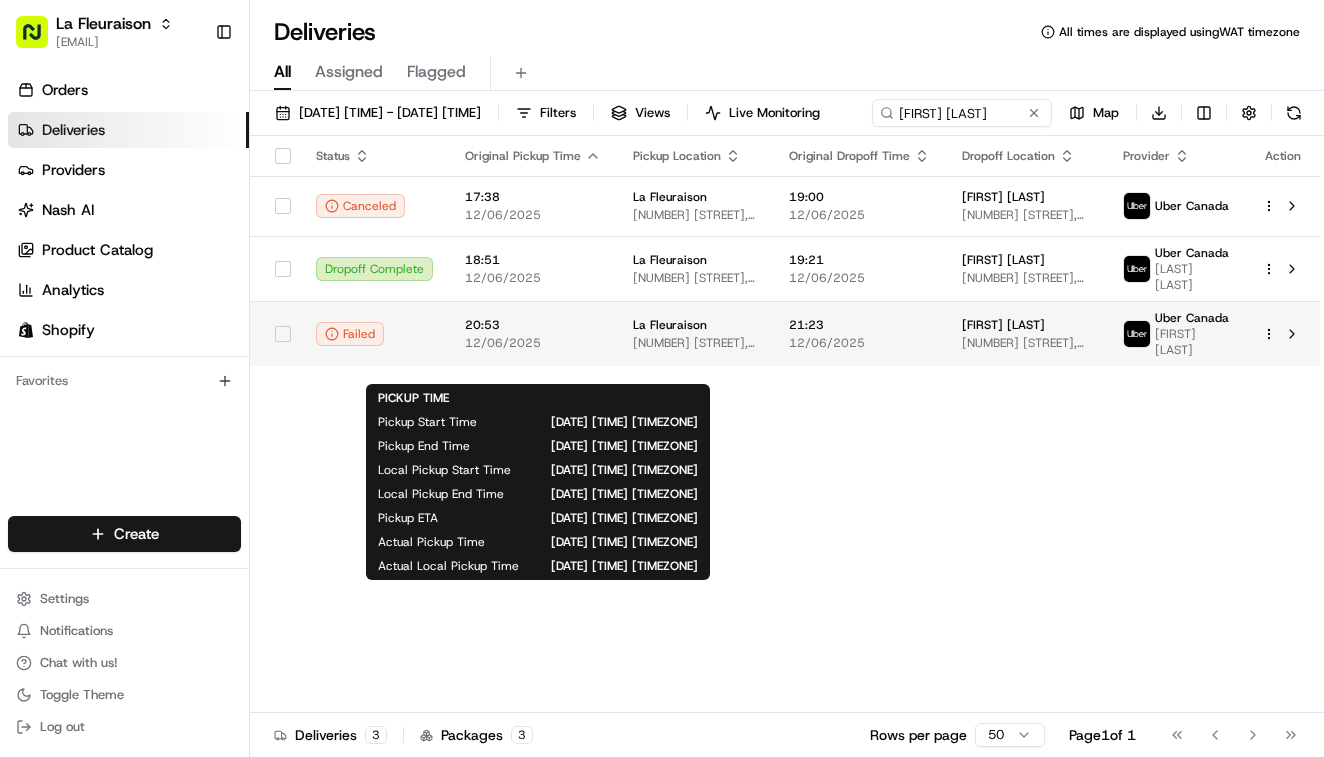 click on "12/06/2025" at bounding box center (533, 343) 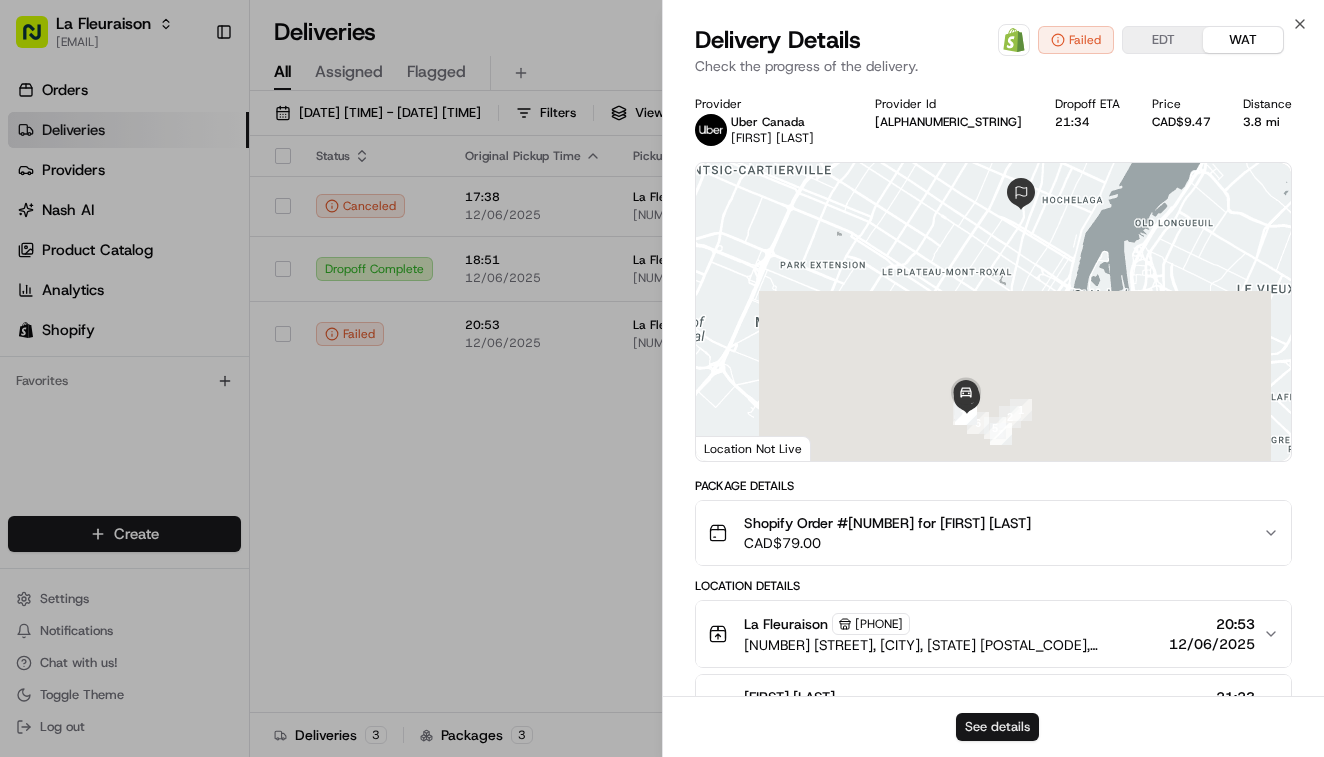 click on "See details" at bounding box center (997, 727) 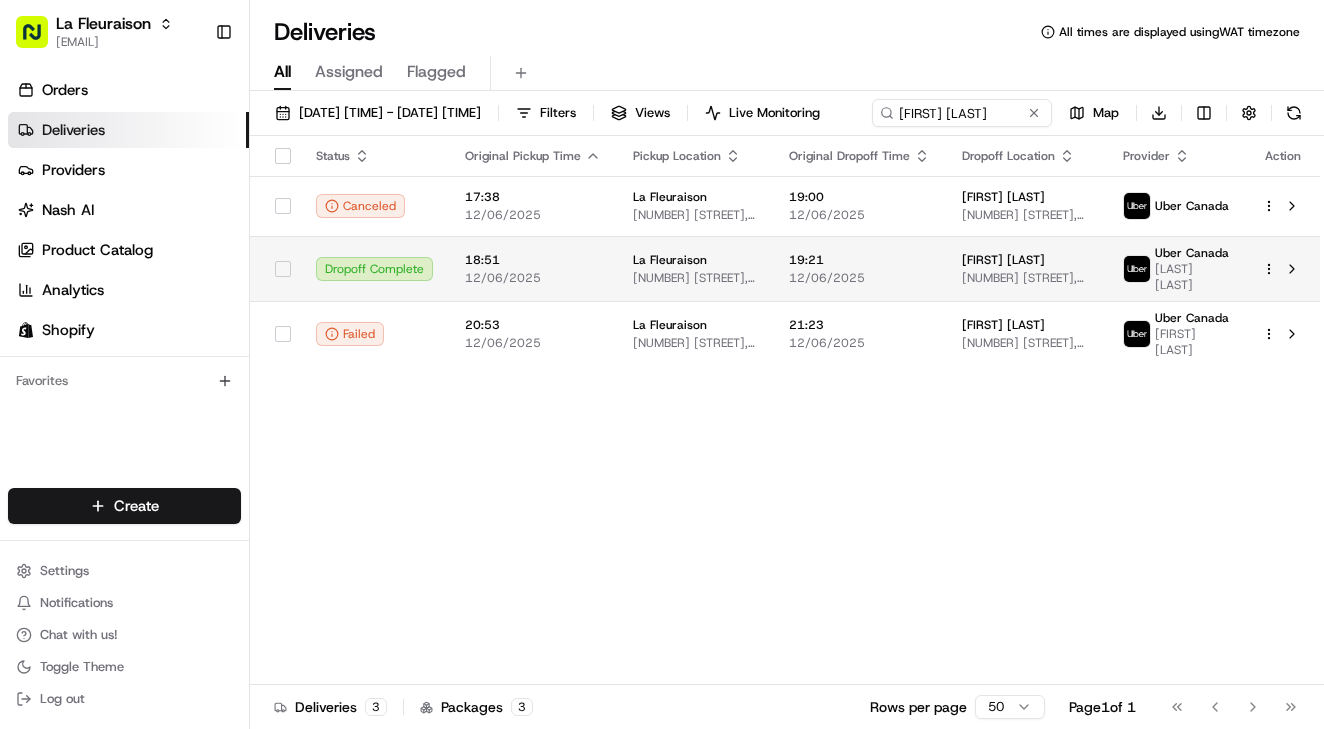 click on "18:51" at bounding box center [533, 260] 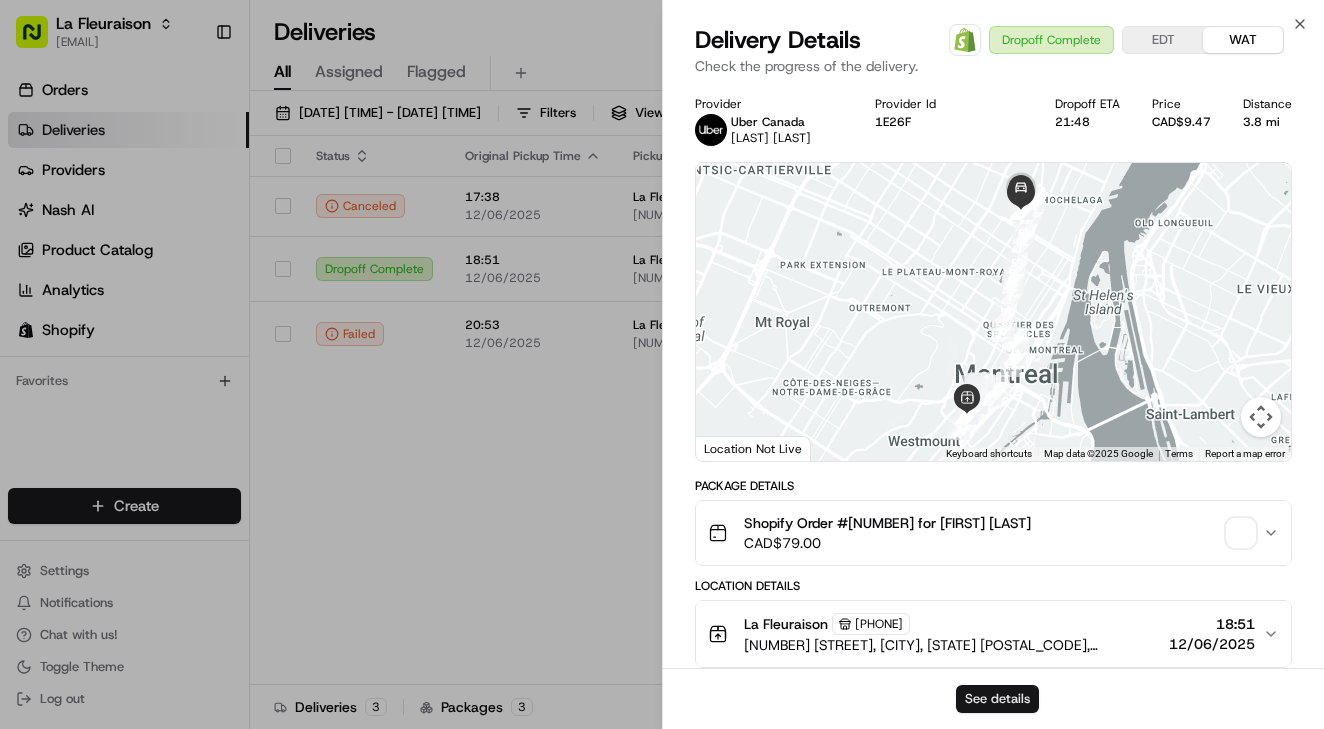 click on "See details" at bounding box center (997, 699) 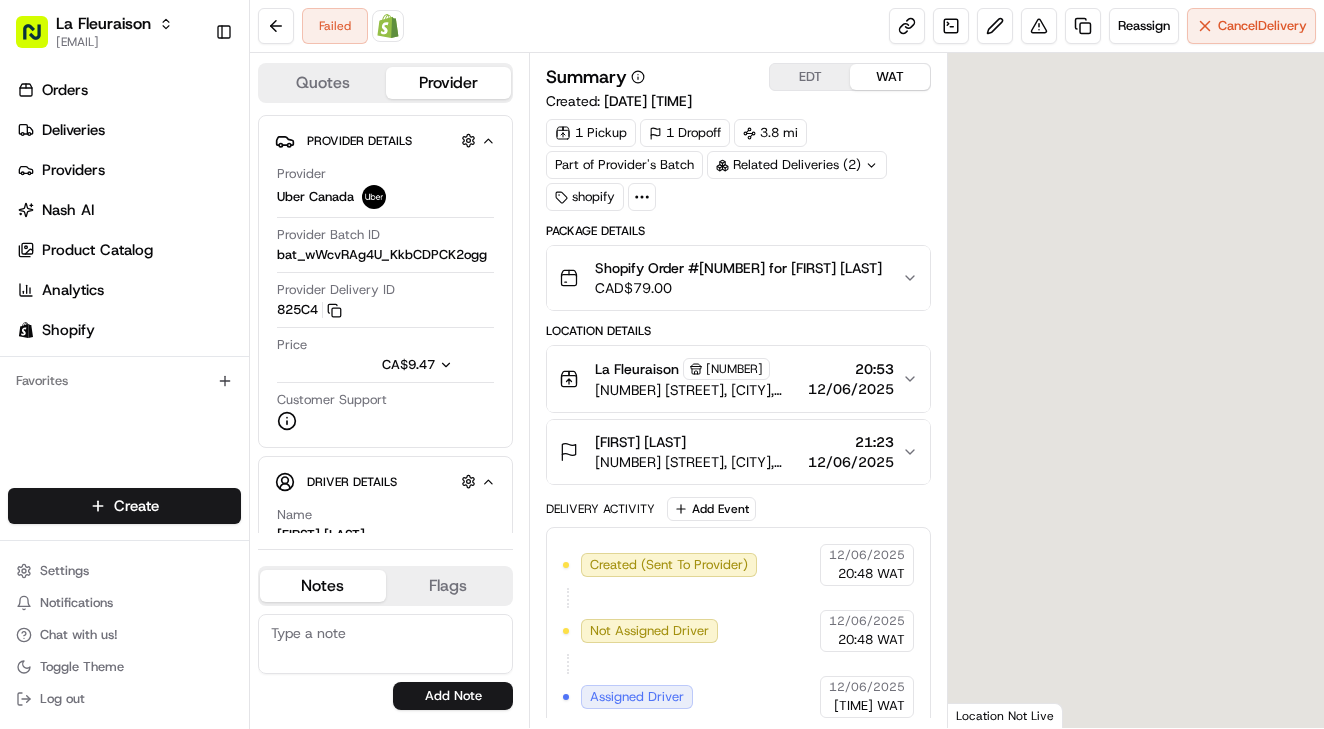 scroll, scrollTop: 0, scrollLeft: 0, axis: both 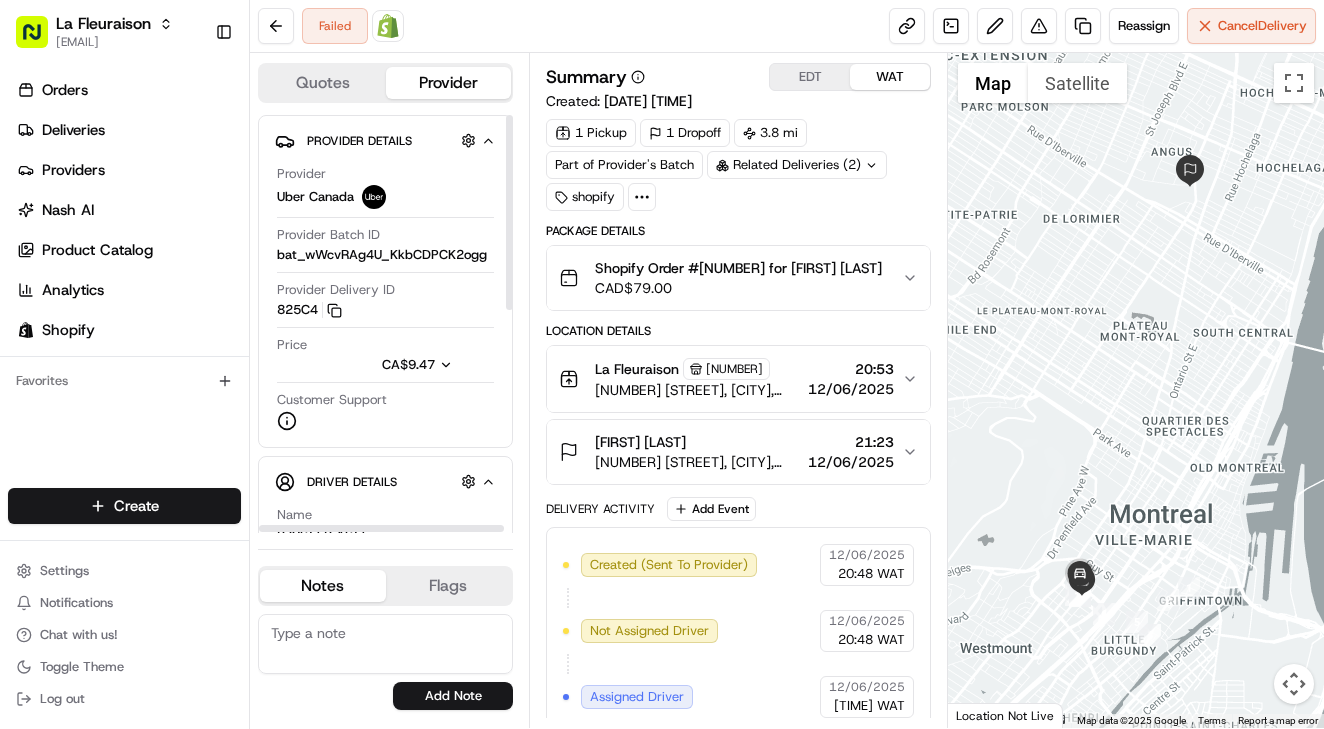 click on "CA$9.47" at bounding box center [410, 365] 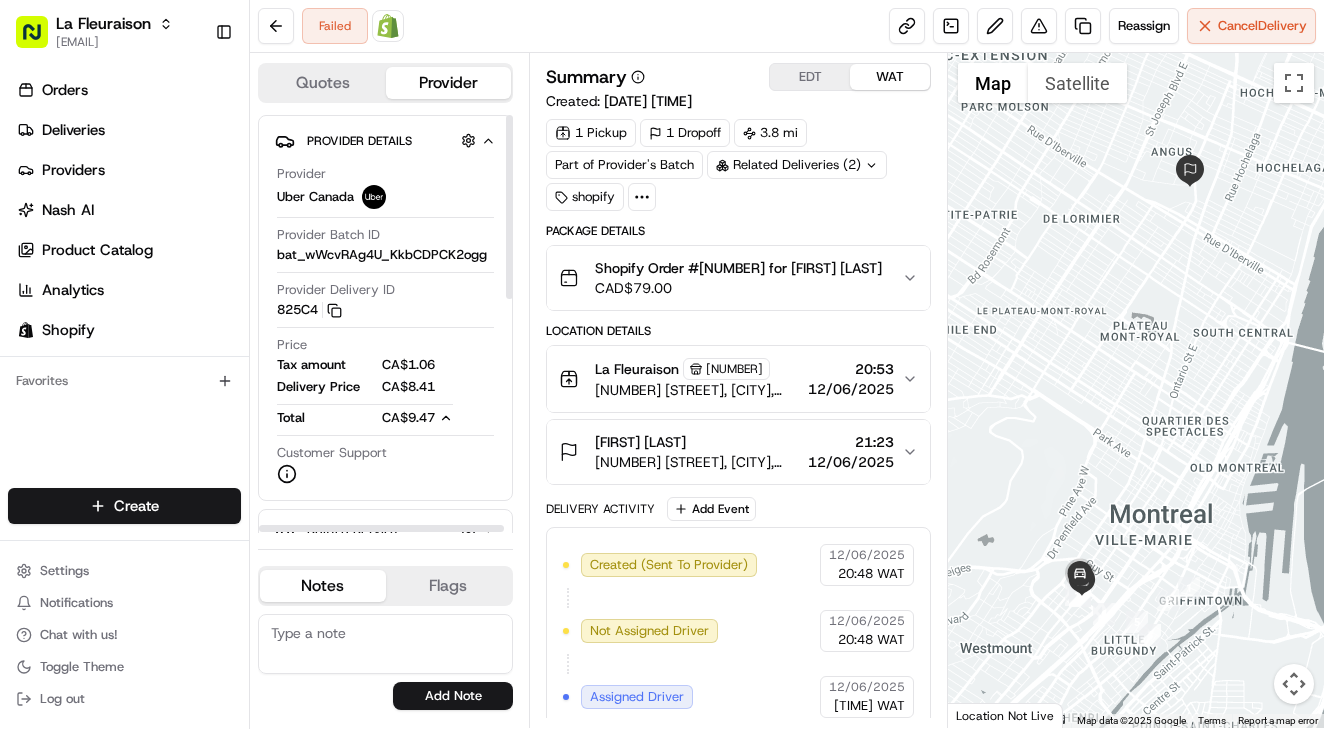 click 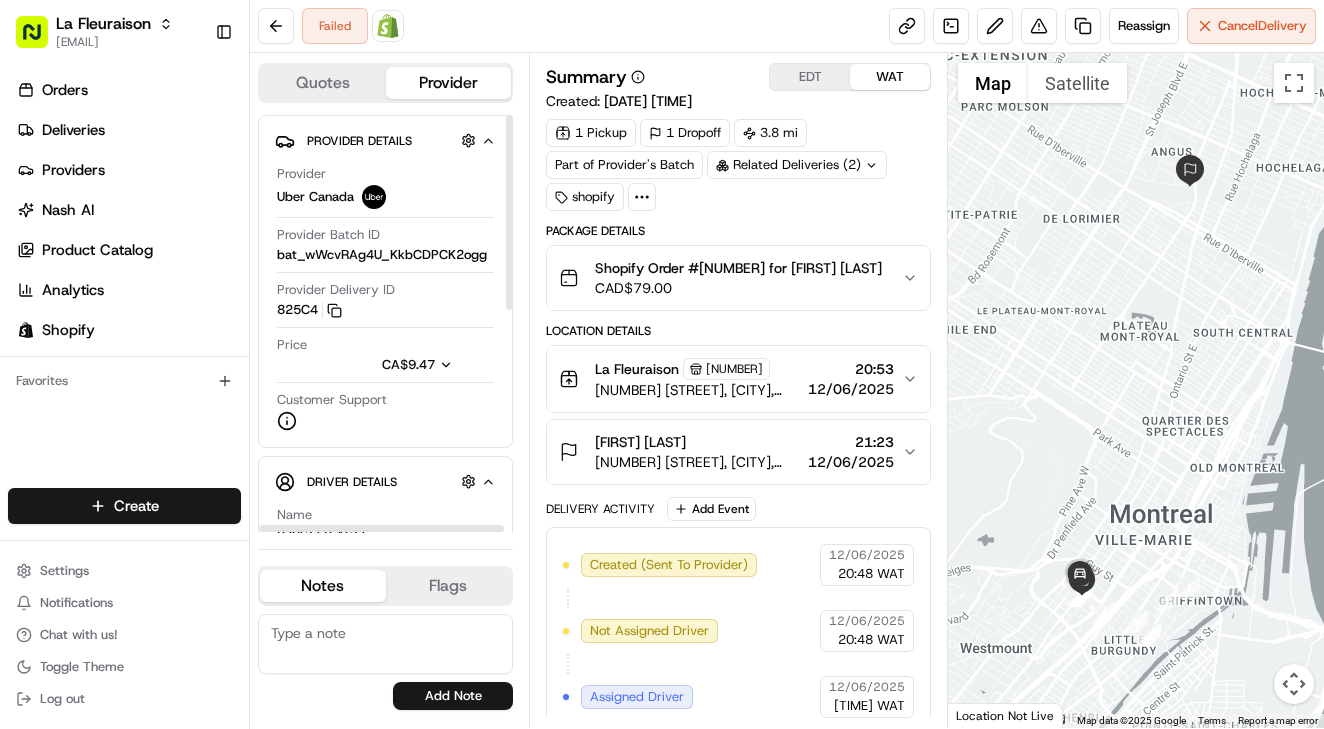 scroll, scrollTop: 0, scrollLeft: 0, axis: both 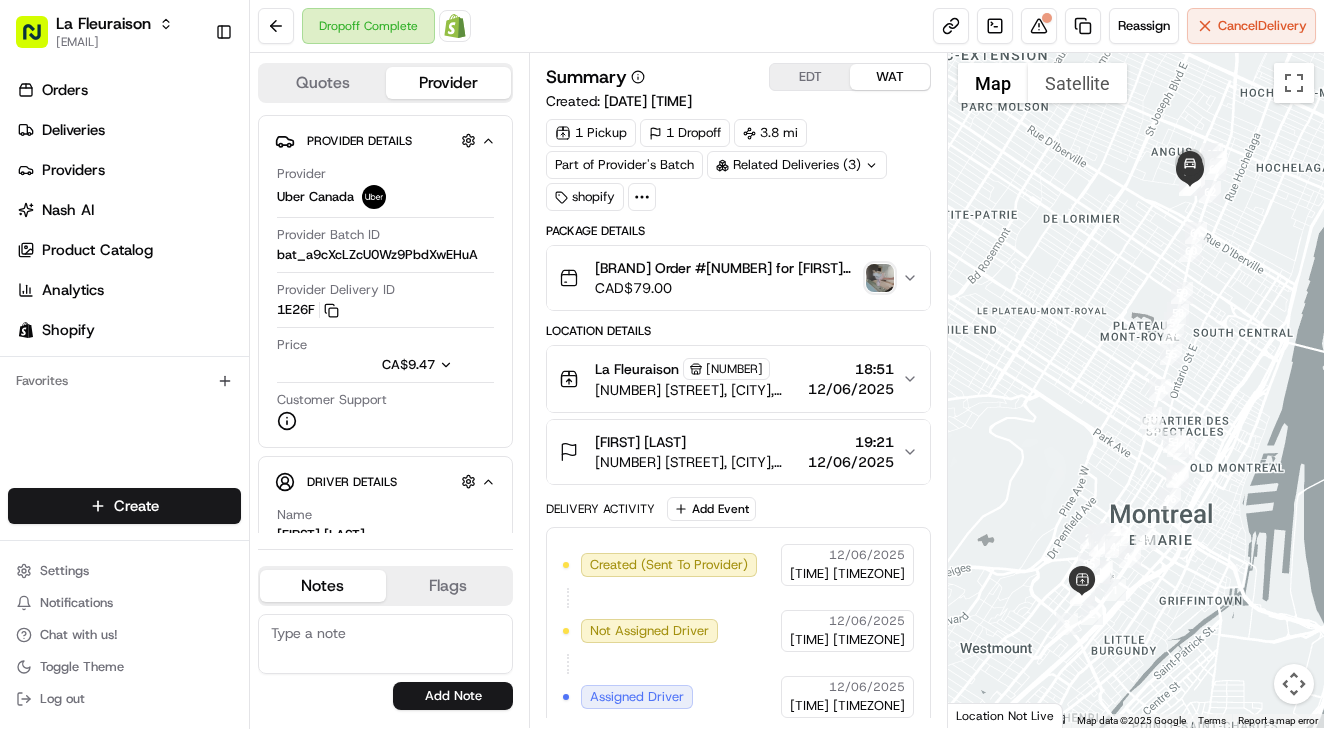 click at bounding box center (880, 278) 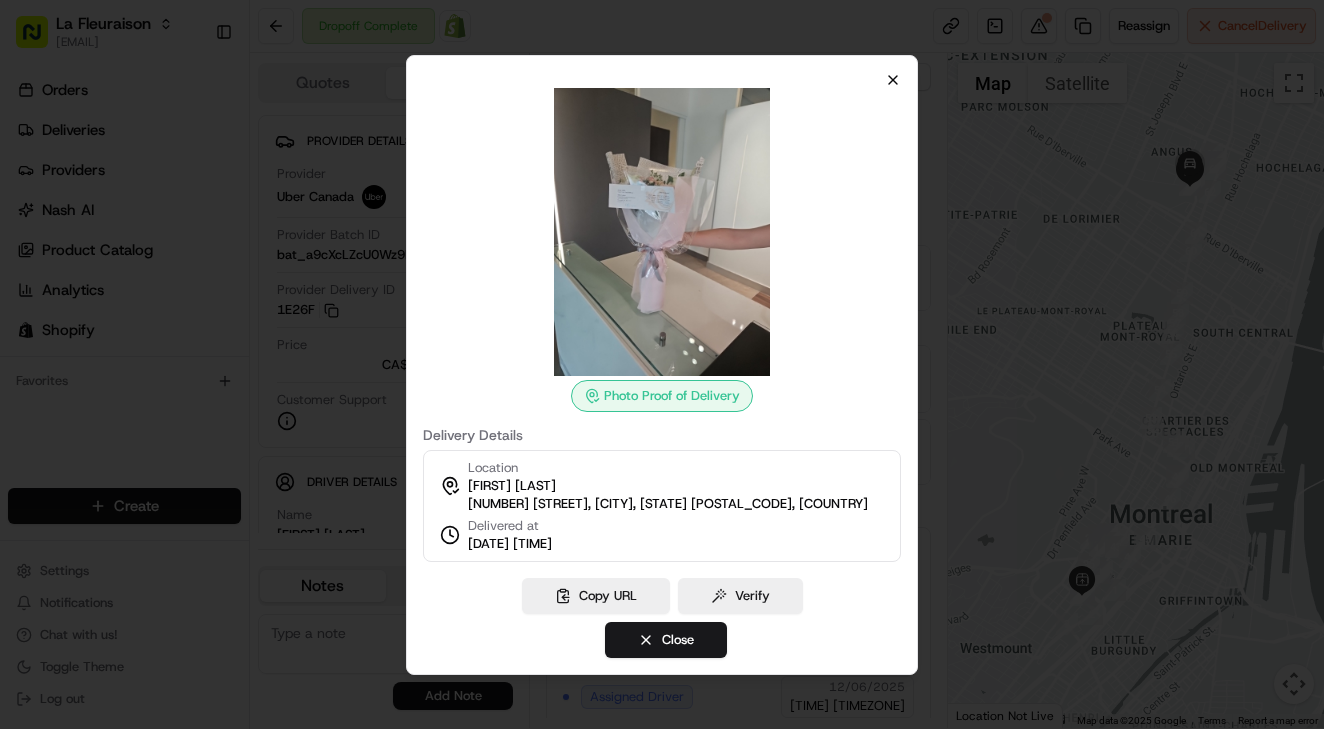 click 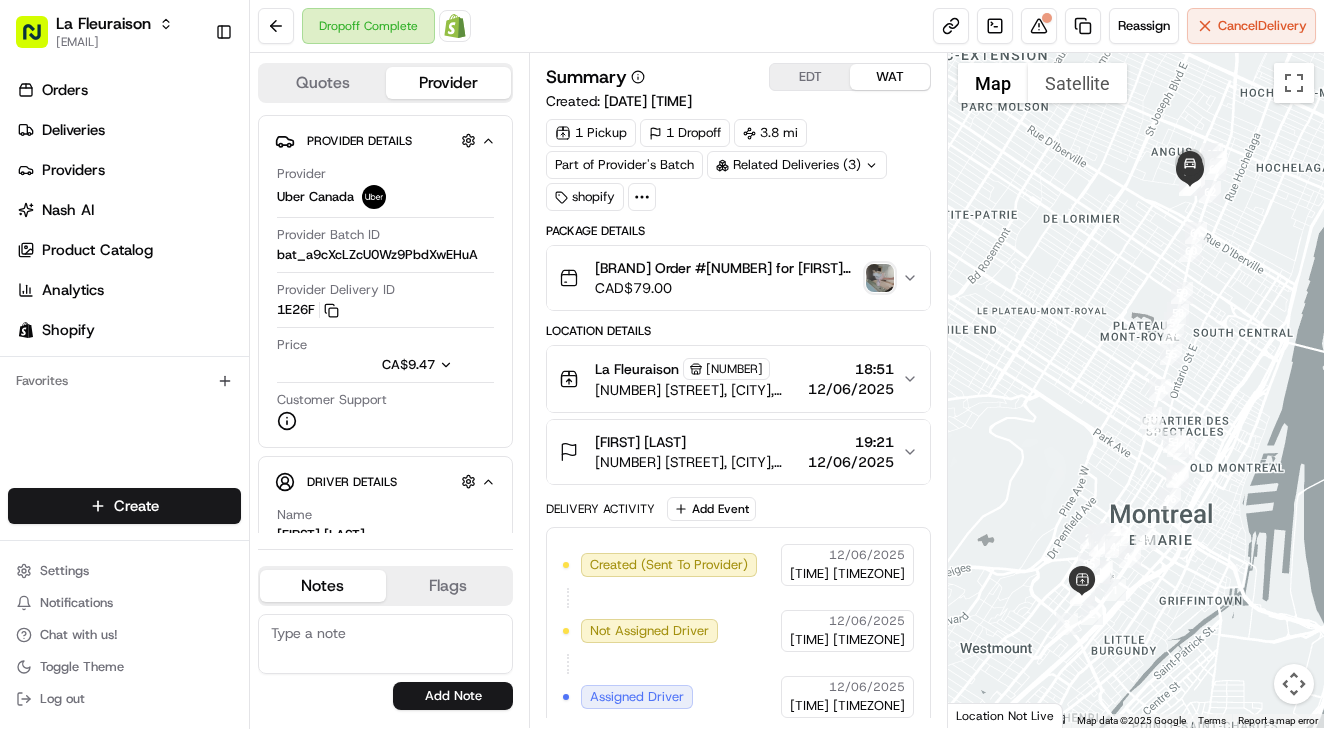 scroll, scrollTop: 0, scrollLeft: 0, axis: both 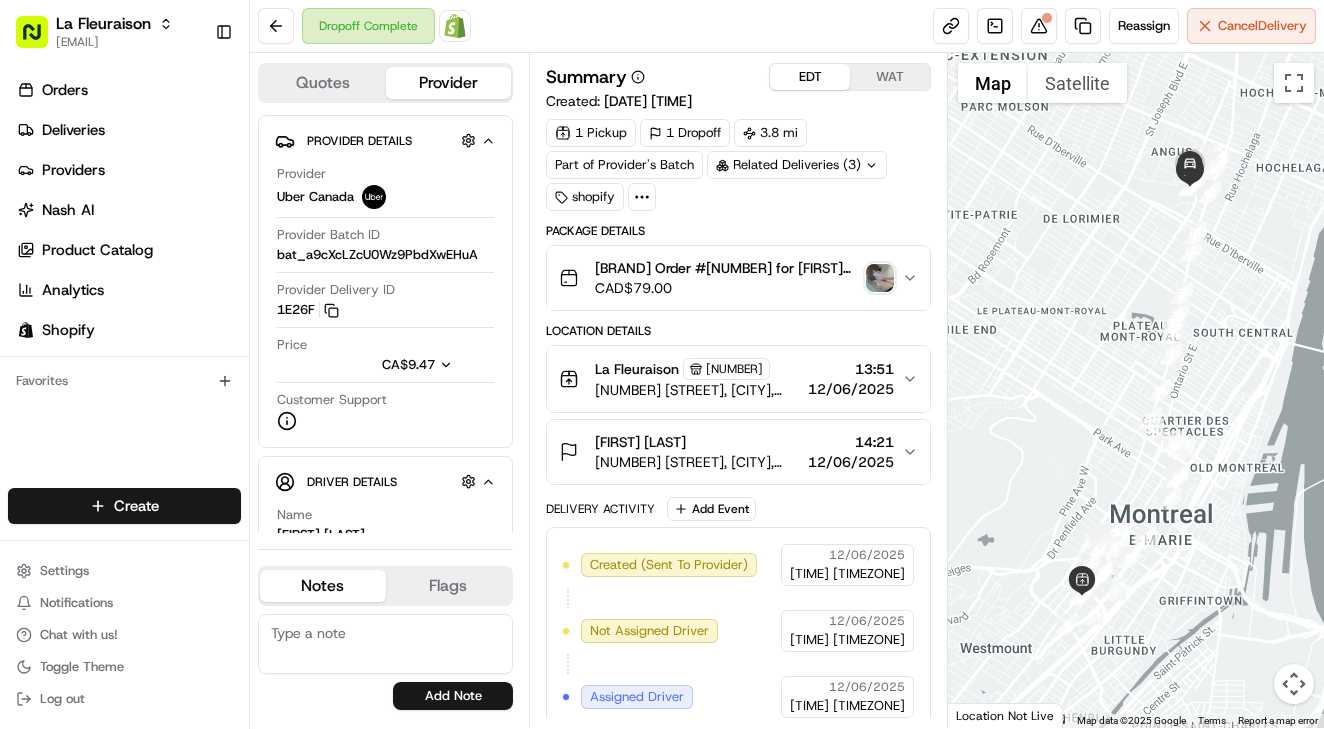click on "EDT" at bounding box center [810, 77] 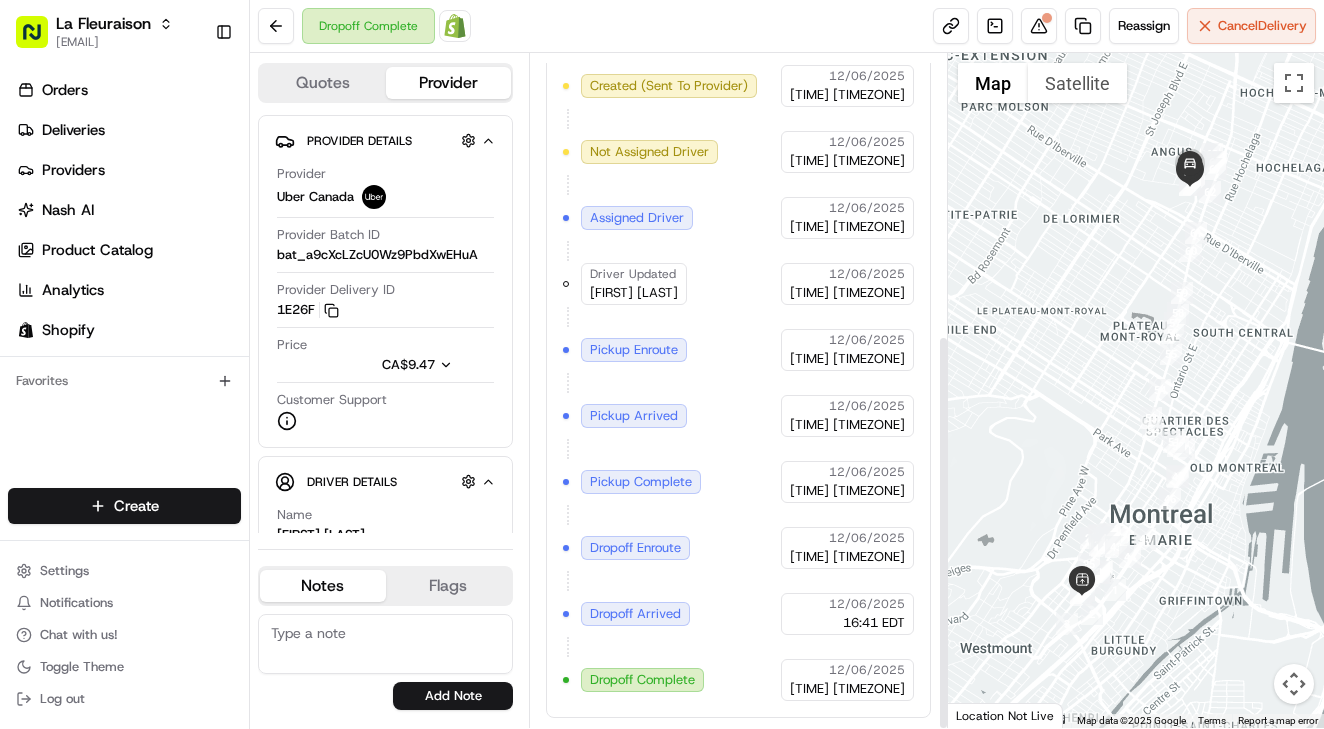scroll, scrollTop: 479, scrollLeft: 0, axis: vertical 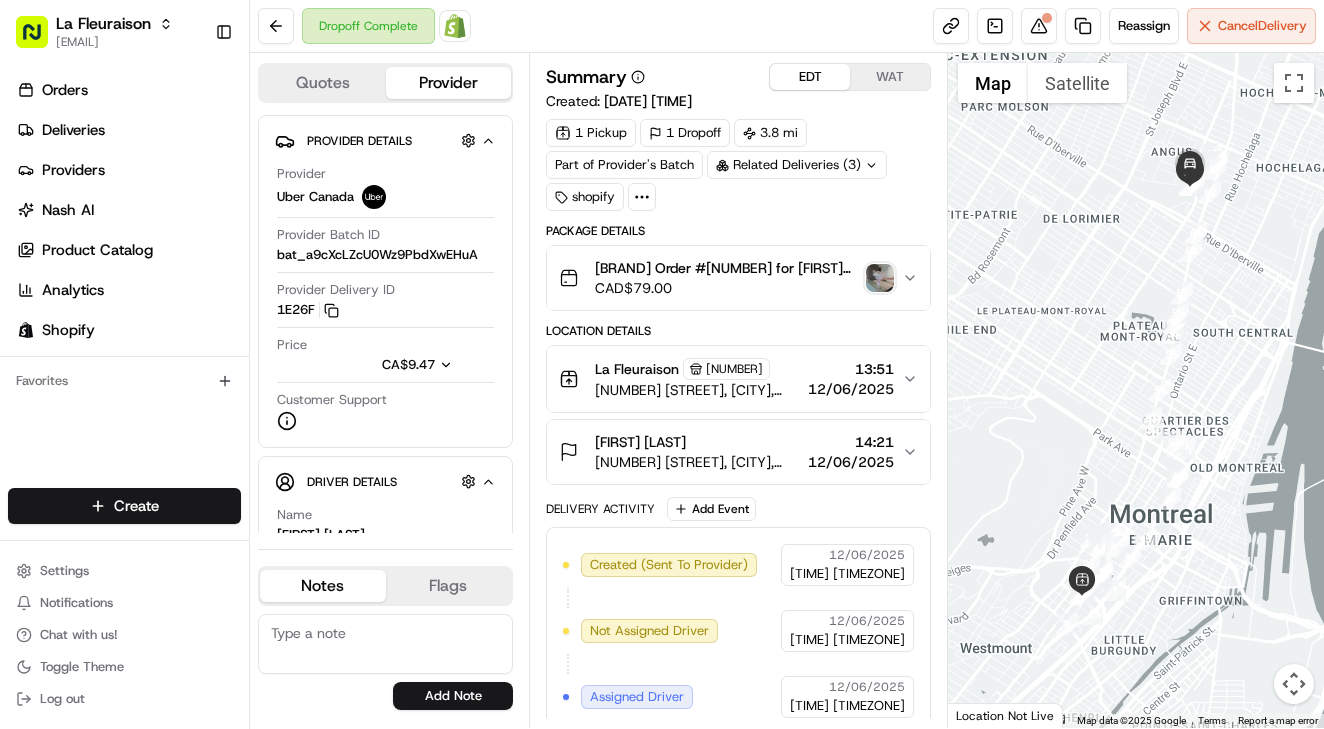 click on "1970 Rue Sainte-Catherine, Montréal, QC H3H 1M4, CA" at bounding box center (697, 390) 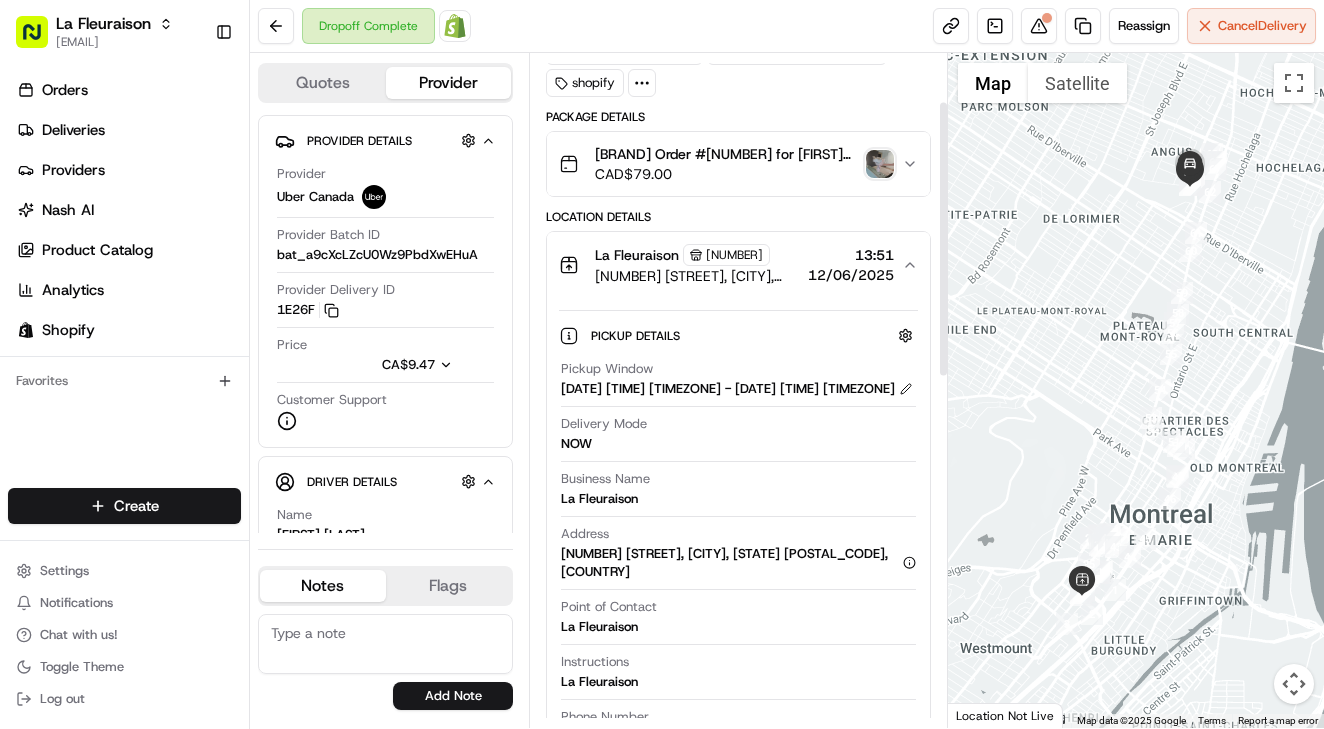 scroll, scrollTop: 112, scrollLeft: 0, axis: vertical 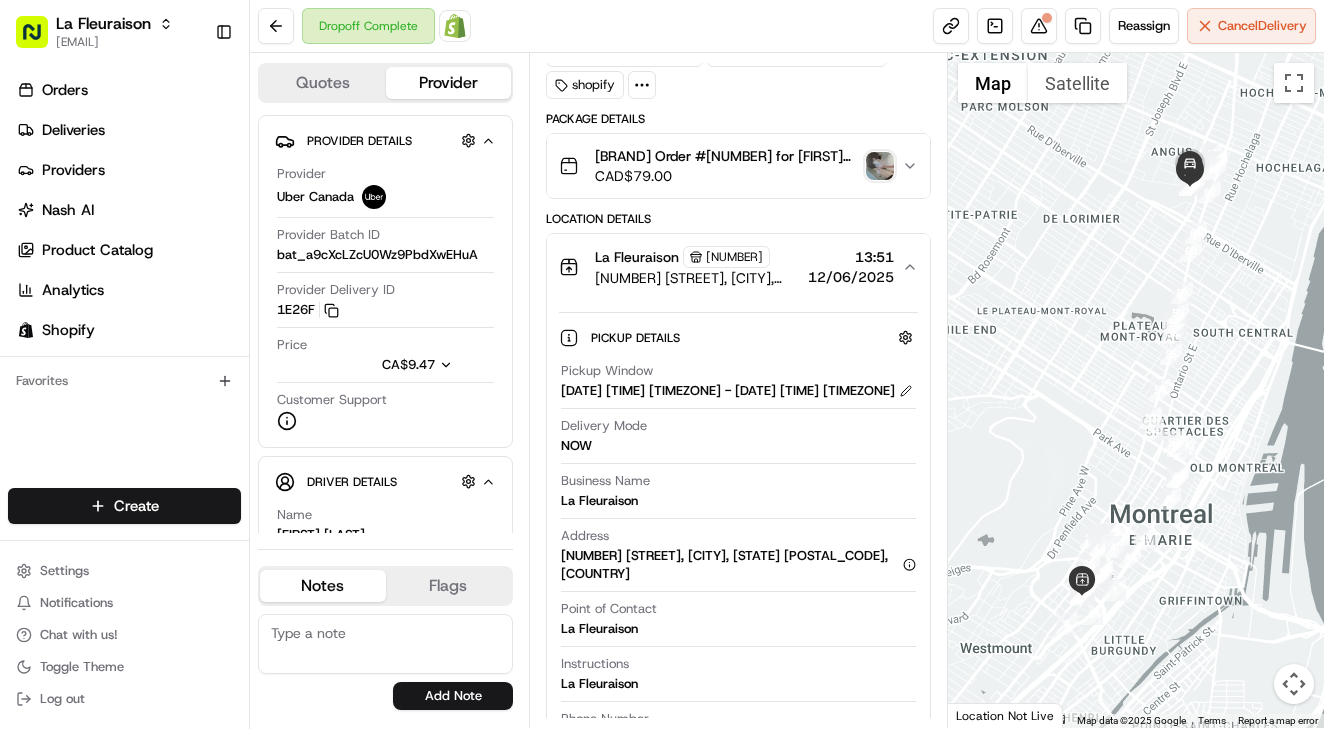 click on "1970 Rue Sainte-Catherine, Montréal, QC H3H 1M4, CA" at bounding box center [697, 278] 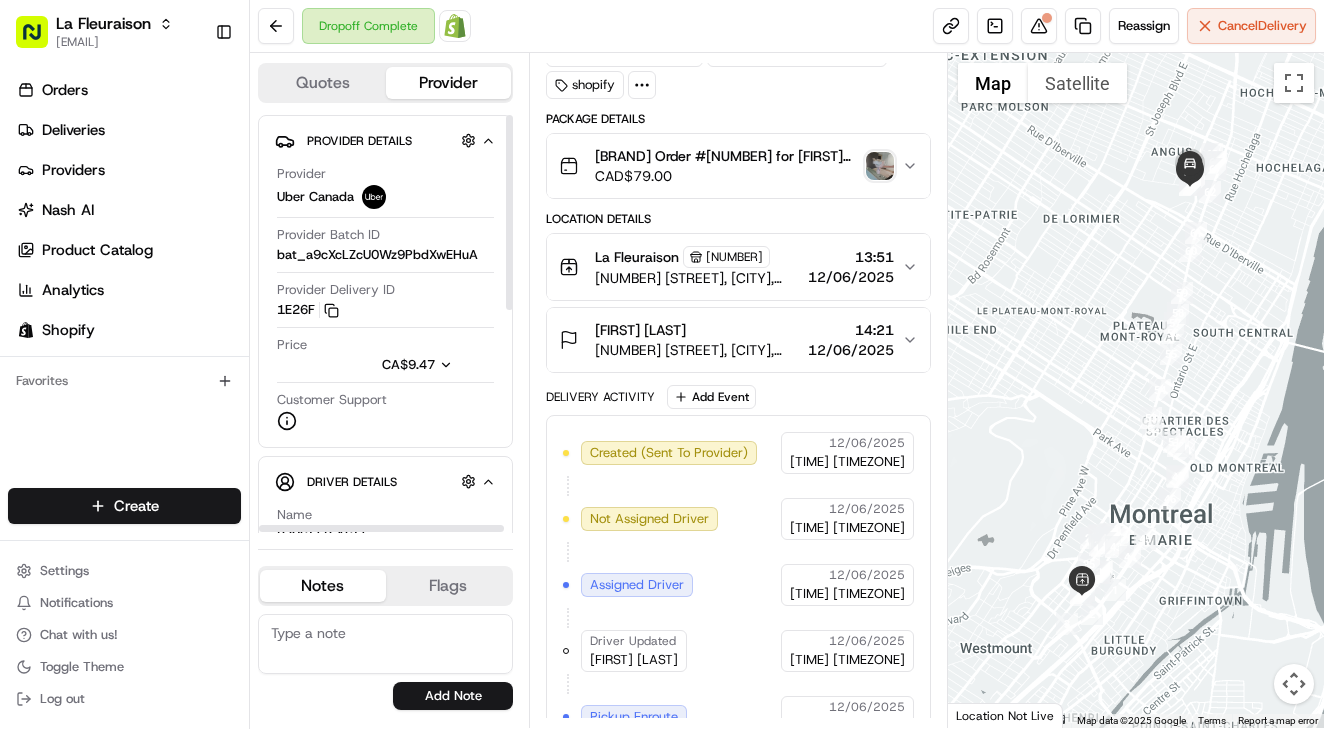 click on "La Fleuraison 52811104415 1970 Rue Sainte-Catherine, Montréal, QC H3H 1M4, CA 13:51 12/06/2025" at bounding box center (738, 267) 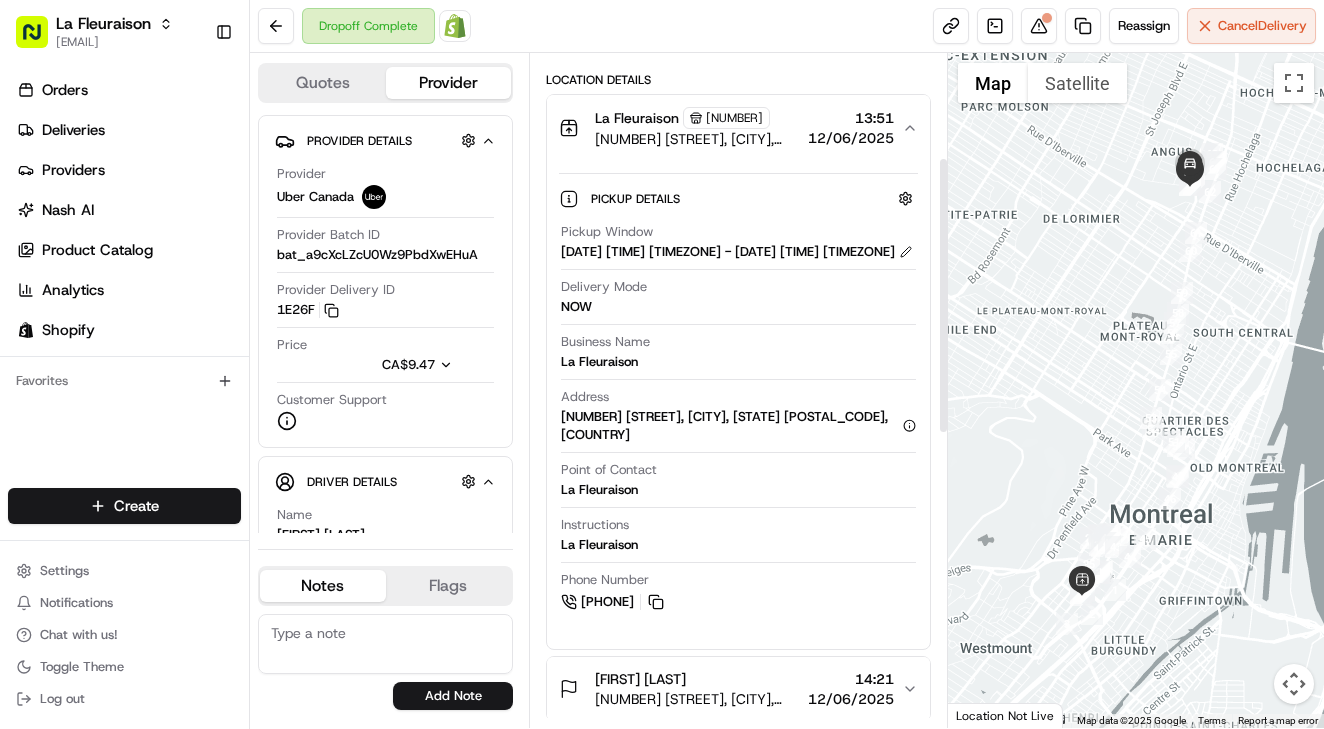 scroll, scrollTop: 255, scrollLeft: 0, axis: vertical 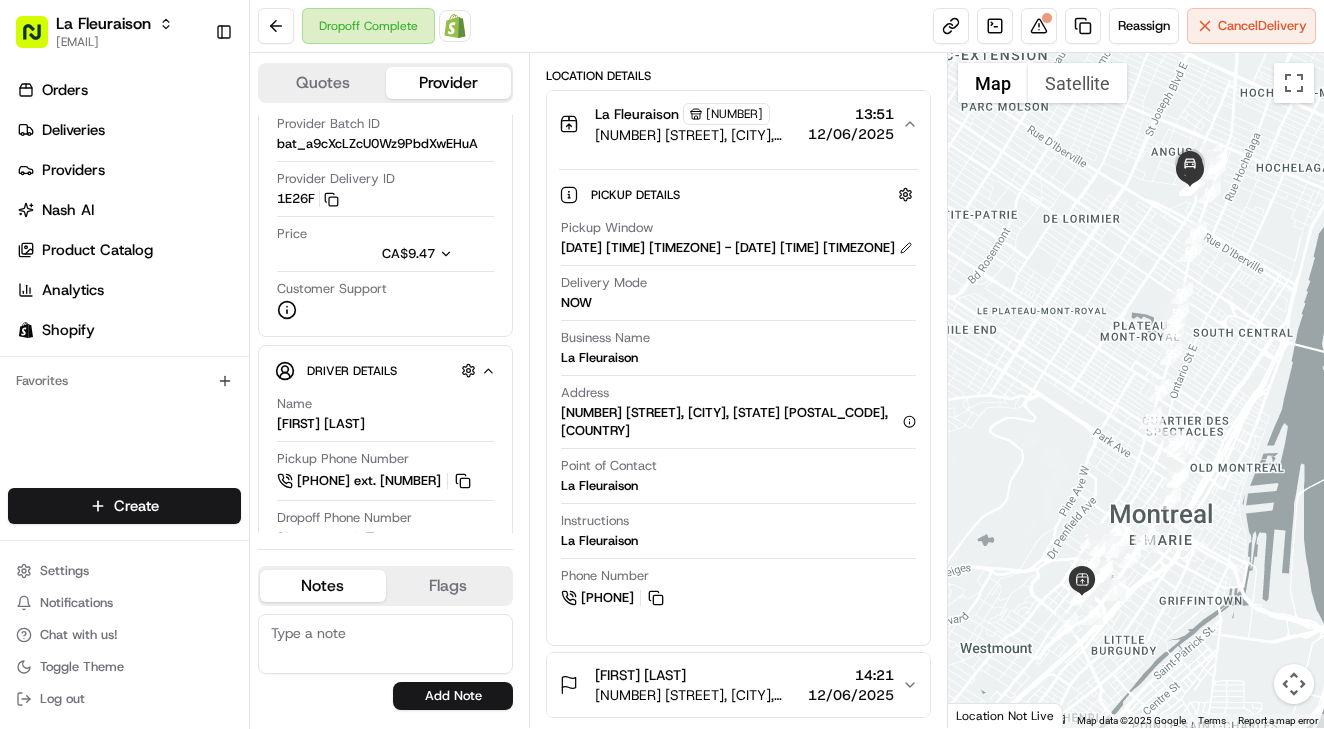 click on "La Fleuraison" at bounding box center [599, 358] 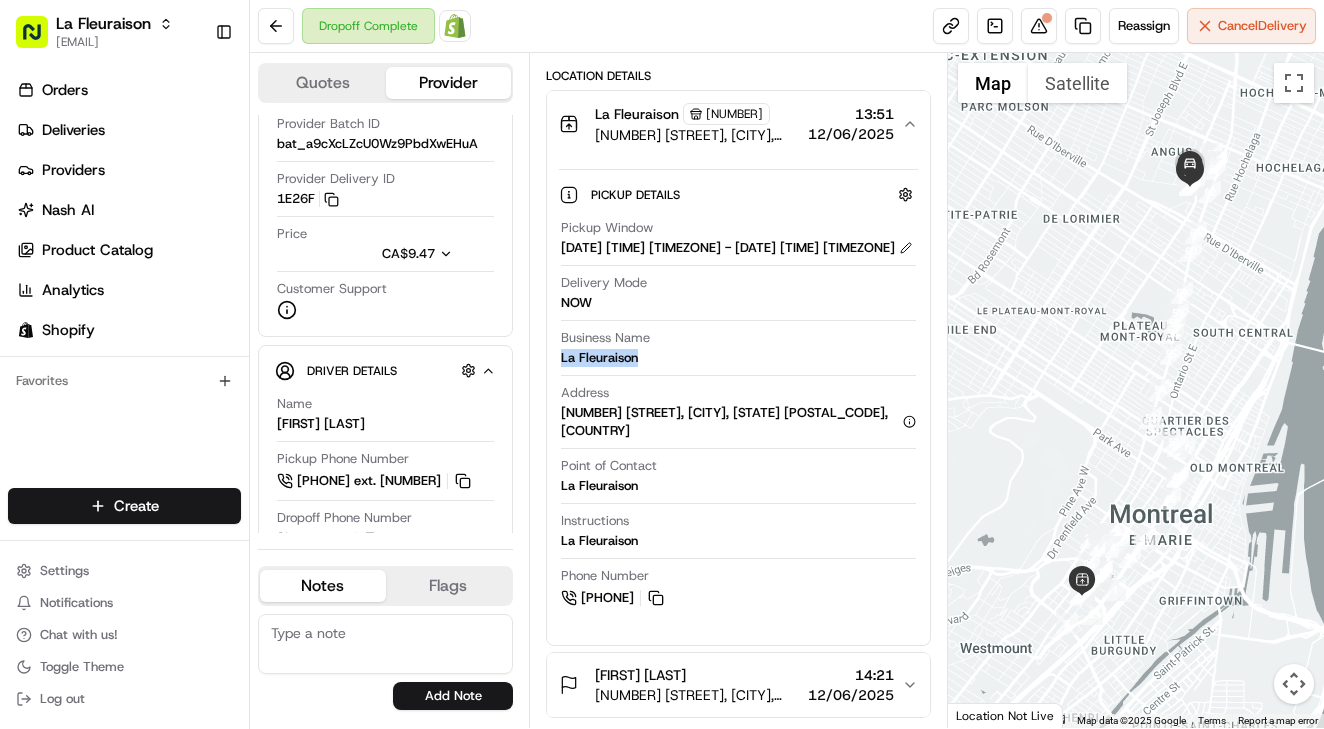 drag, startPoint x: 566, startPoint y: 358, endPoint x: 627, endPoint y: 358, distance: 61 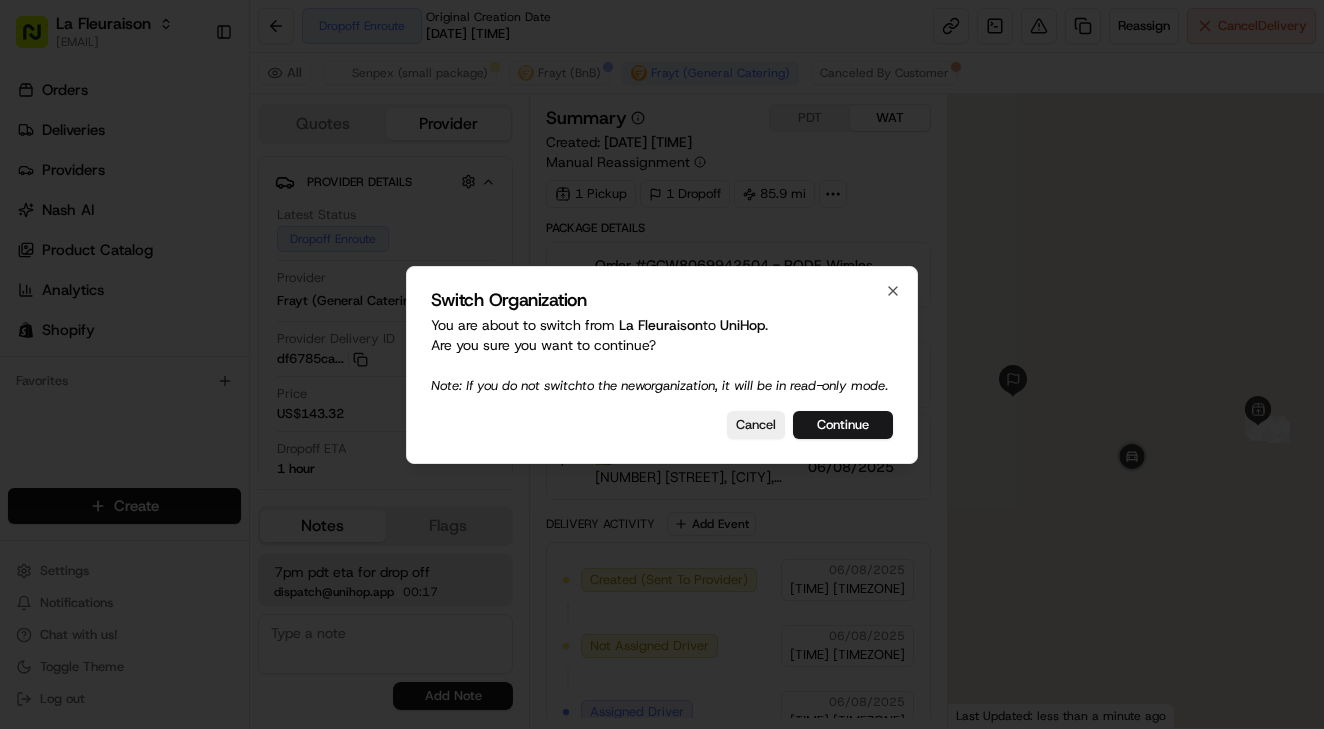 scroll, scrollTop: 0, scrollLeft: 0, axis: both 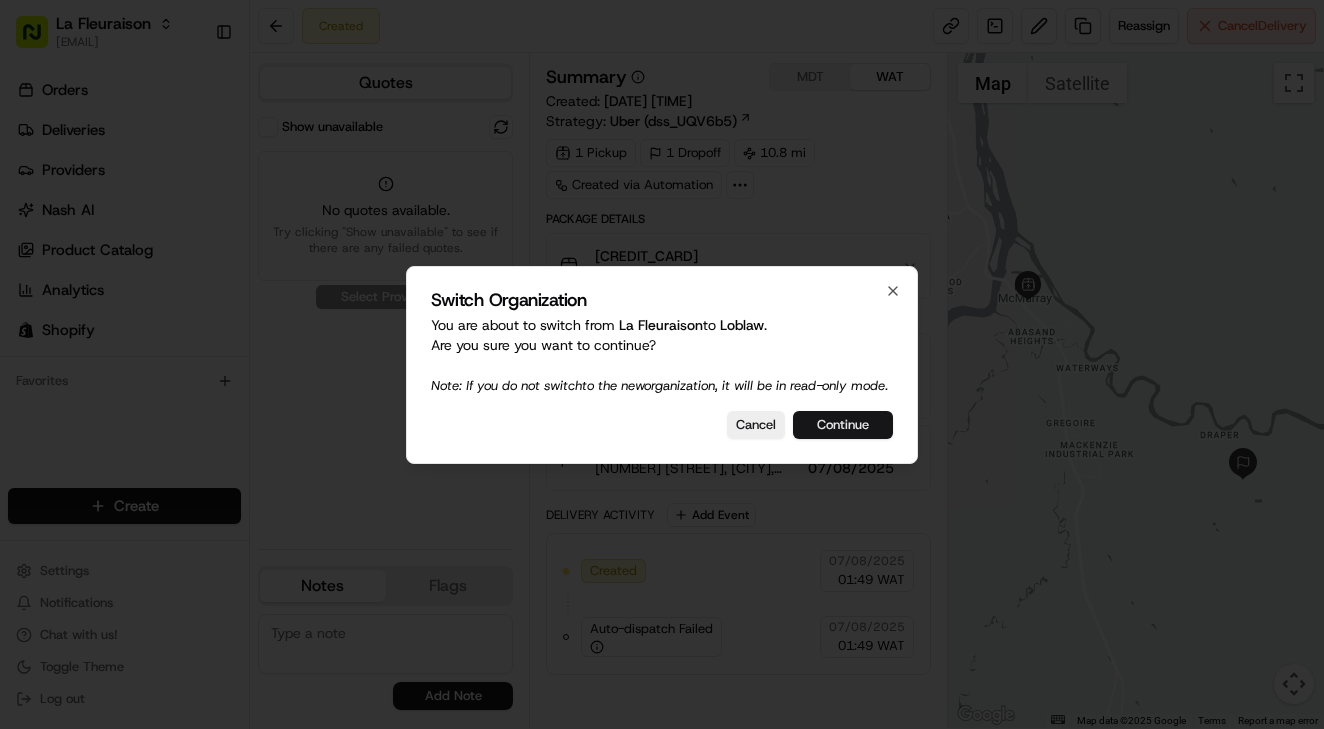 click on "Continue" at bounding box center [843, 425] 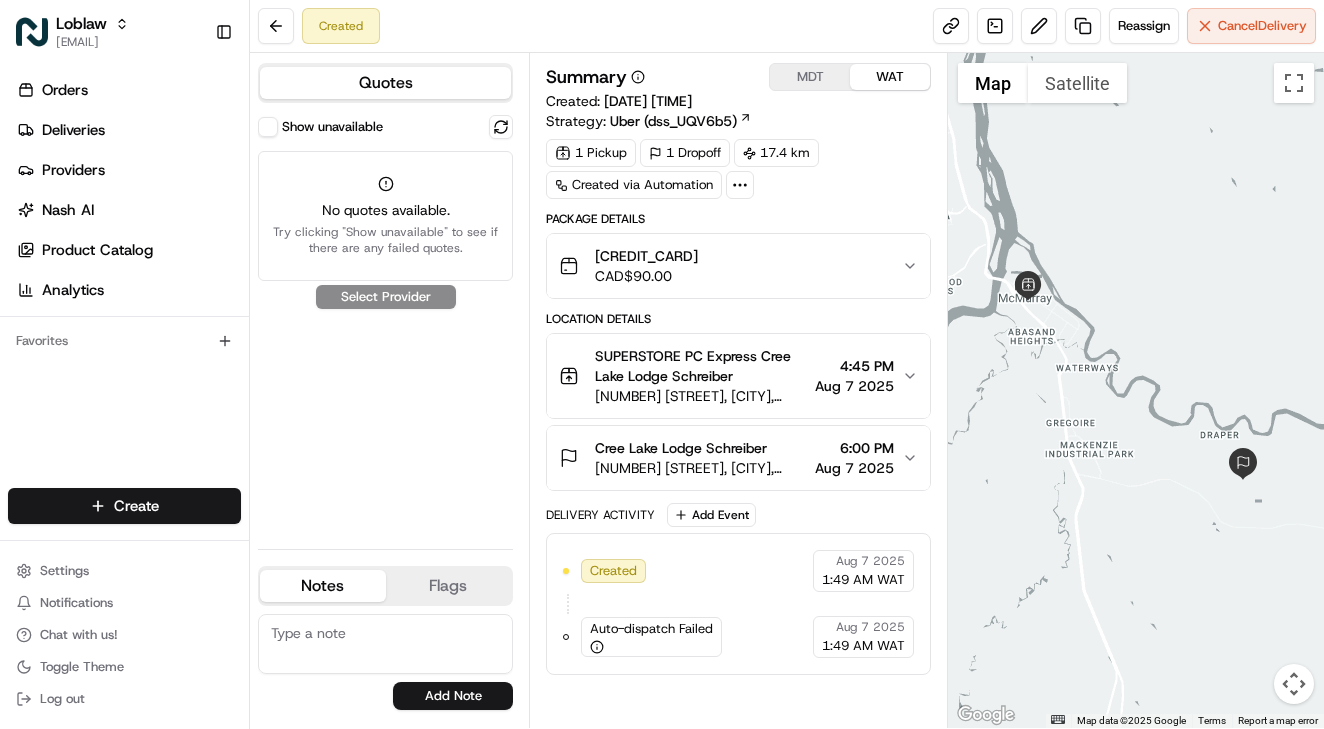 click on "Show unavailable" at bounding box center (268, 127) 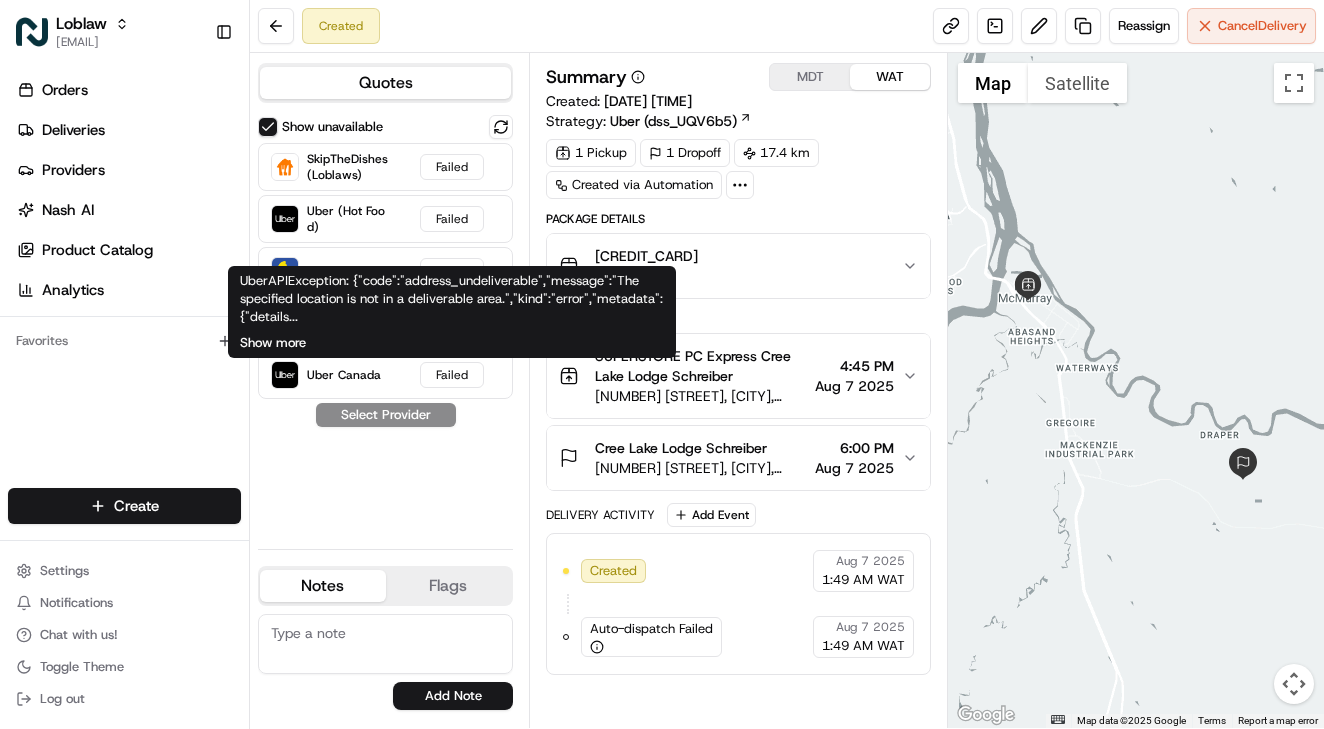 click on "Show more" at bounding box center (273, 343) 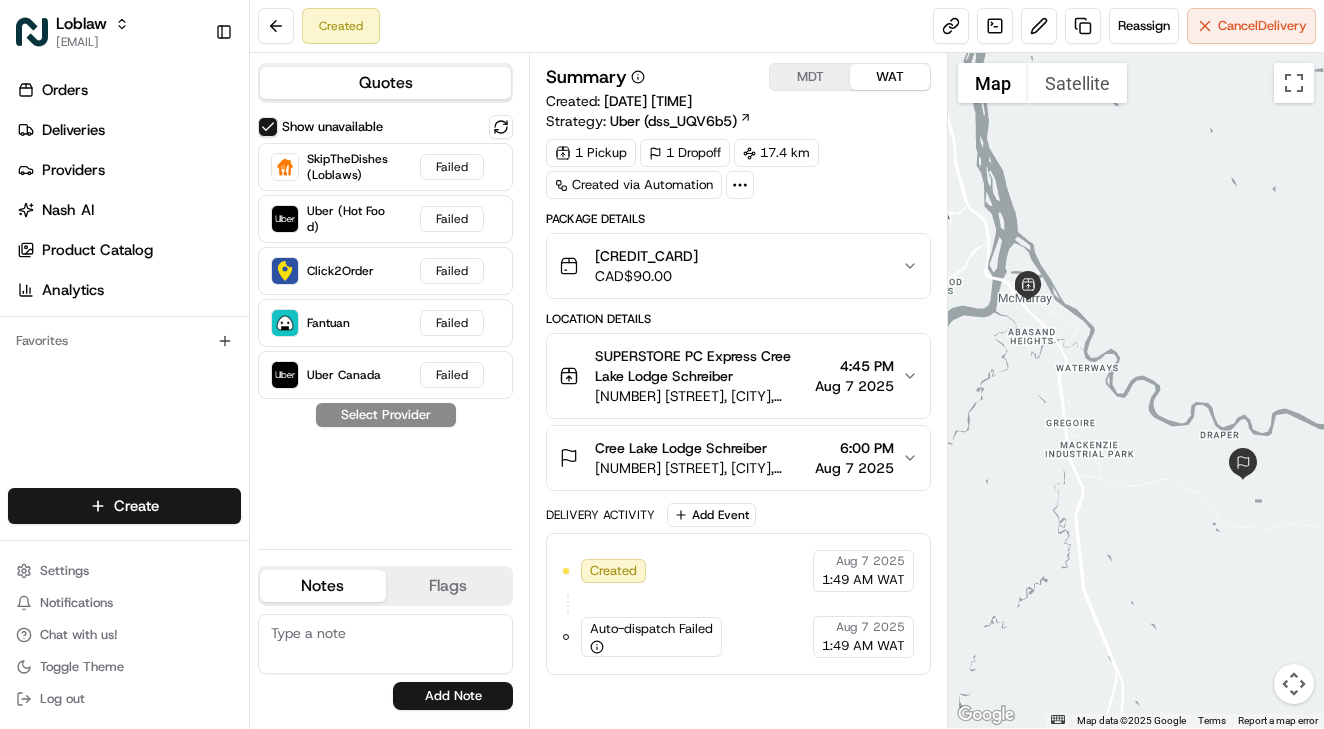 click on "Quotes Show unavailable SkipTheDishes (Loblaws) Failed Uber (Hot Food) Failed Click2Order Failed Fantuan Failed Uber Canada Failed Select Provider Notes Flags sangbeanhan@gmail.com lafleuraison@gmail.com support+nash@usenash.com Add Note sangbeanhan@gmail.com lafleuraison@gmail.com support+nash@usenash.com Add Flag" at bounding box center [389, 390] 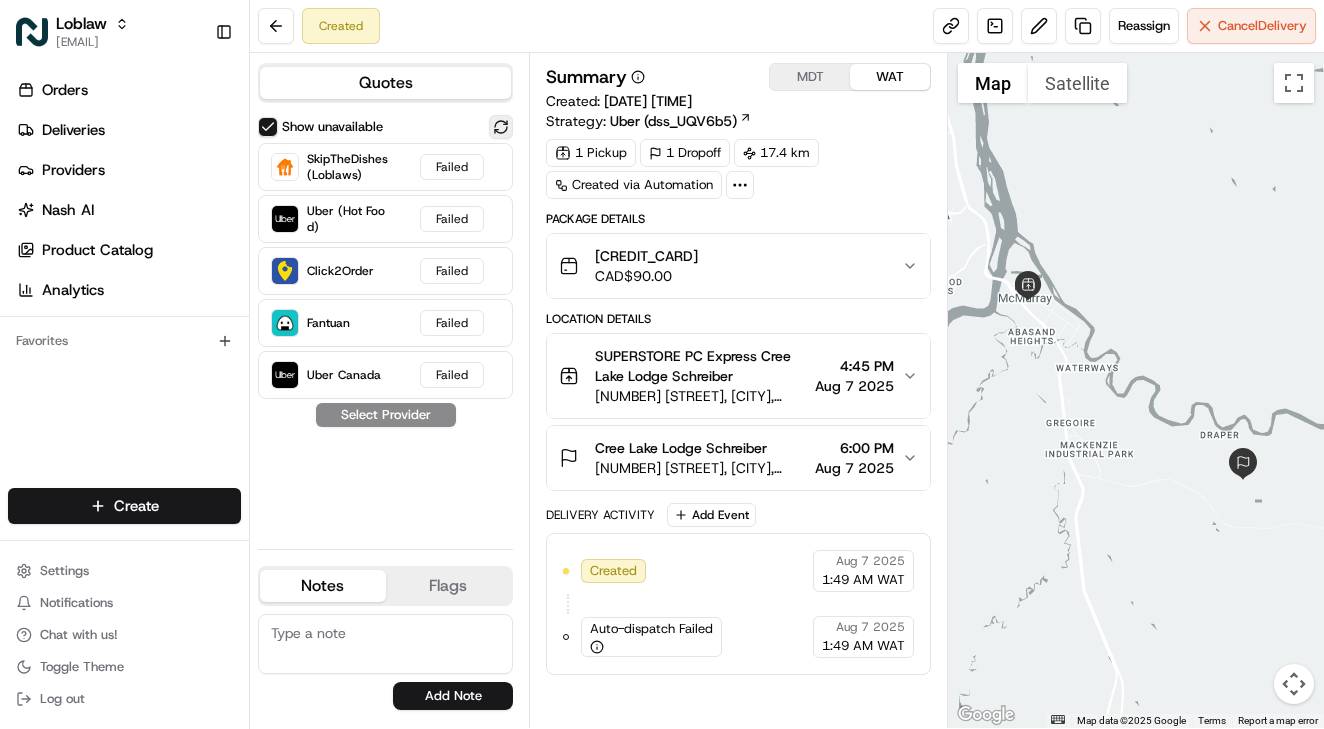 click at bounding box center [501, 127] 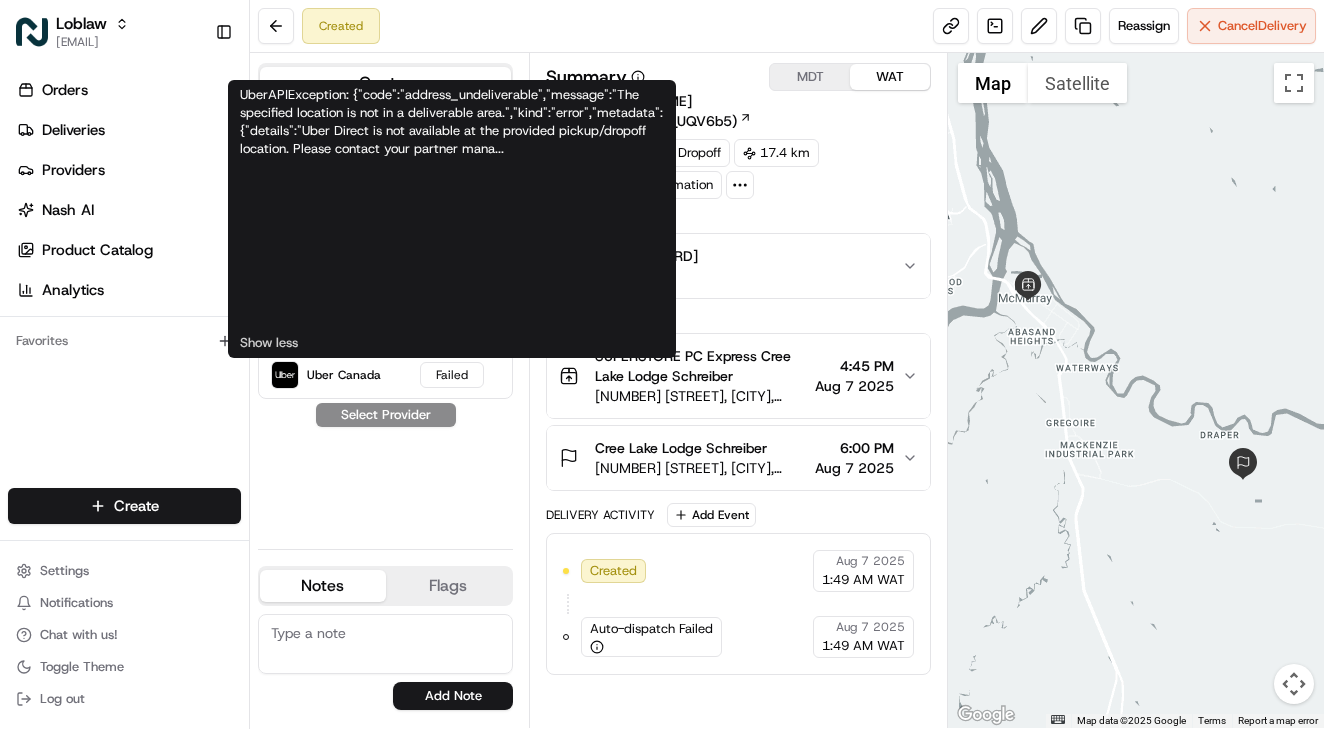 click on "UberAPIException: {"code":"address_undeliverable","message":"The specified location is not in a deliverable area.","kind":"error","metadata":{"details":"Uber Direct is not available at the provided pickup/dropoff location. Please contact your partner mana..." at bounding box center [452, 122] 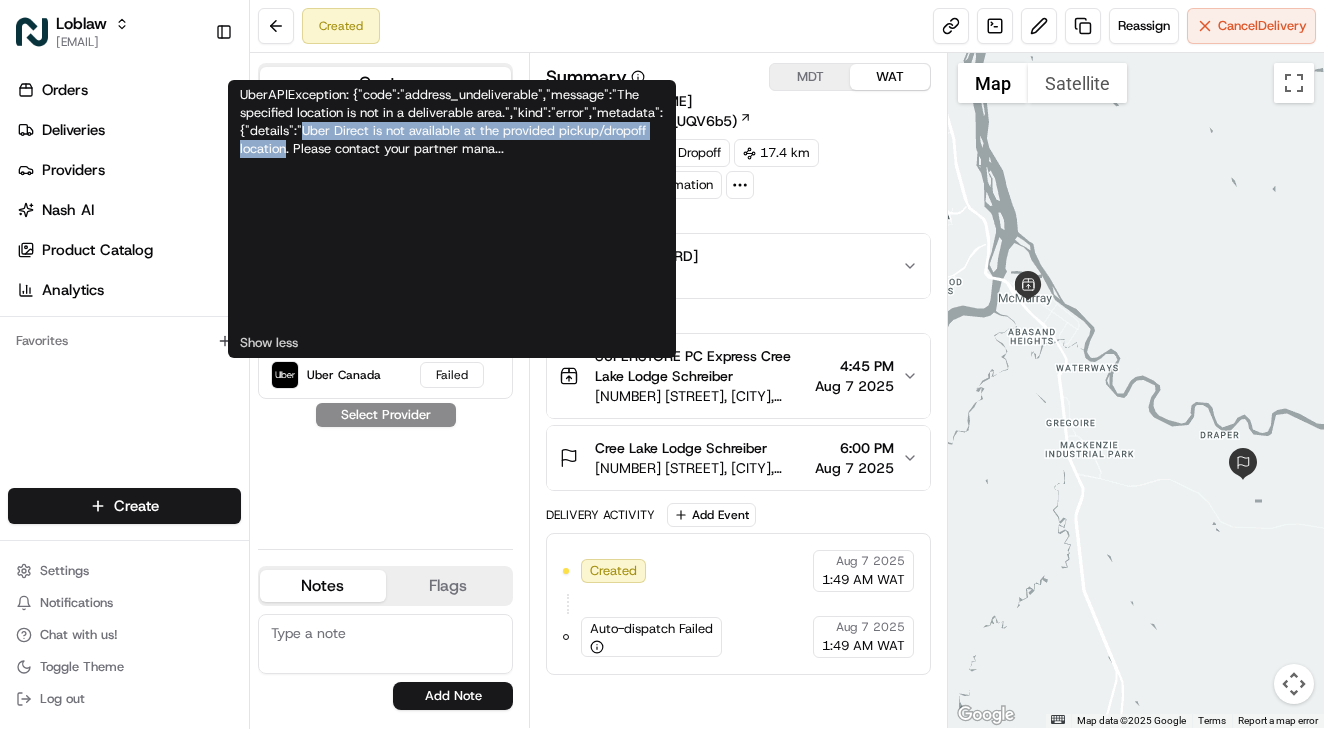 drag, startPoint x: 313, startPoint y: 132, endPoint x: 257, endPoint y: 146, distance: 57.72348 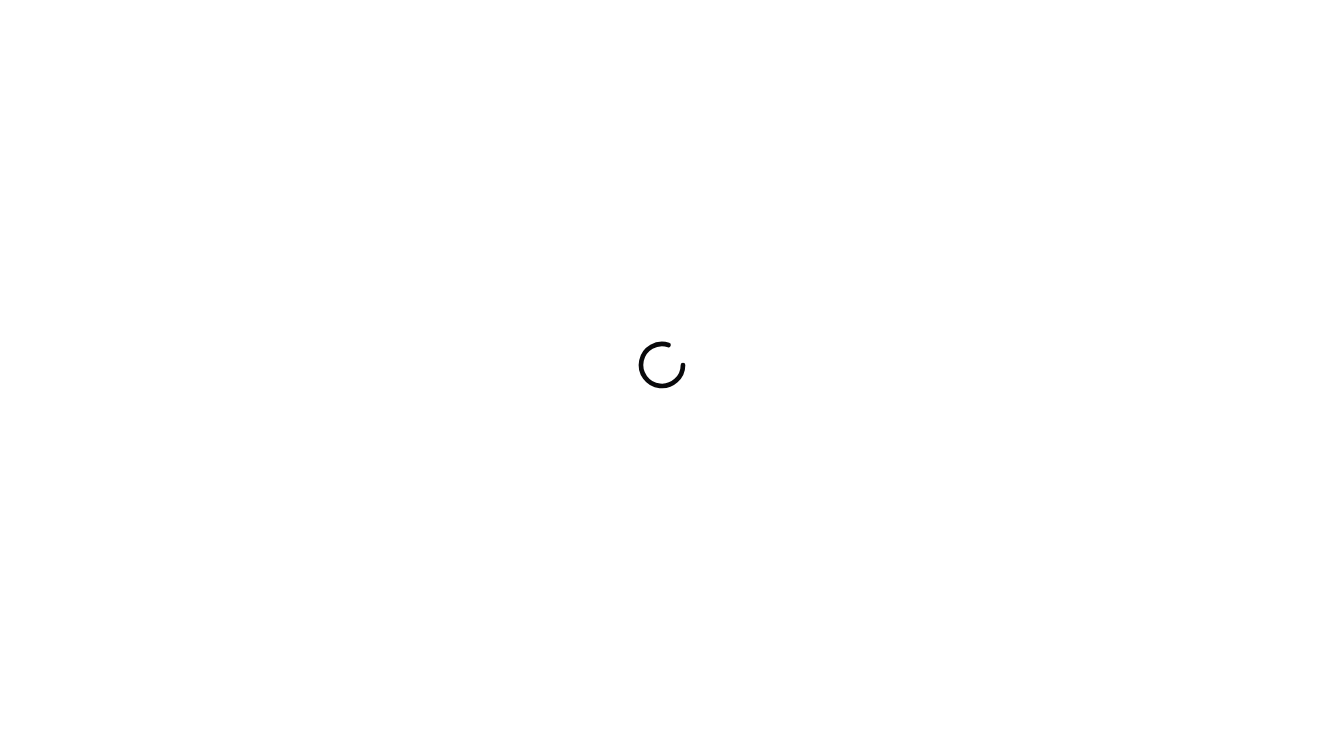 scroll, scrollTop: 0, scrollLeft: 0, axis: both 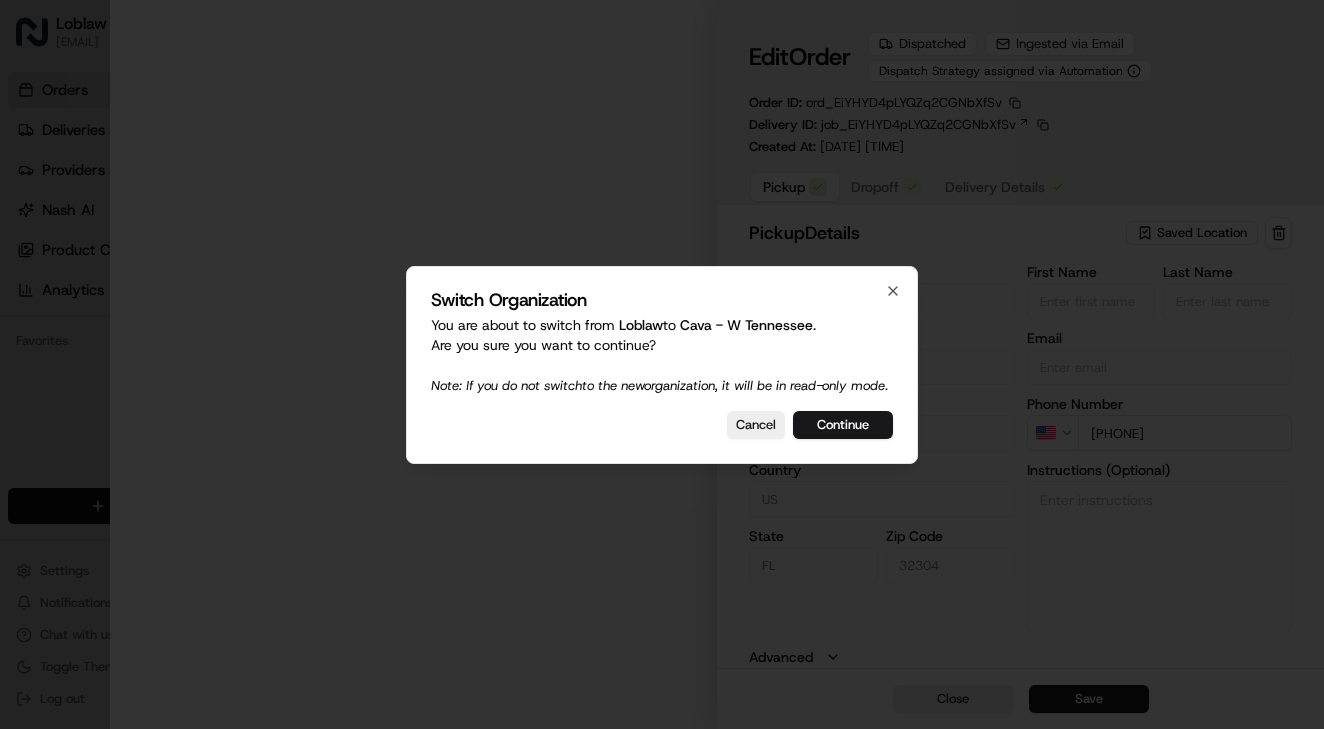 type on "[NUMBER] [STREET], [CITY], [STATE] [ZIP]" 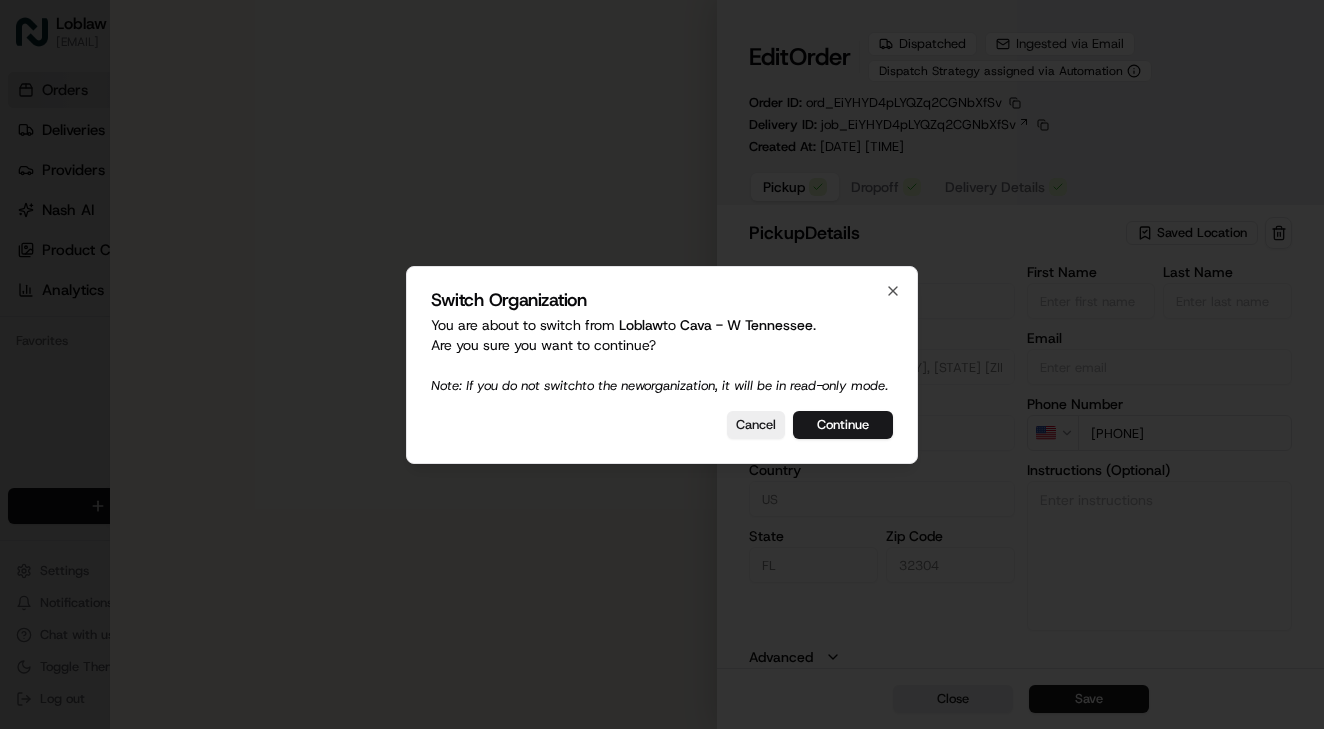 scroll, scrollTop: 0, scrollLeft: 0, axis: both 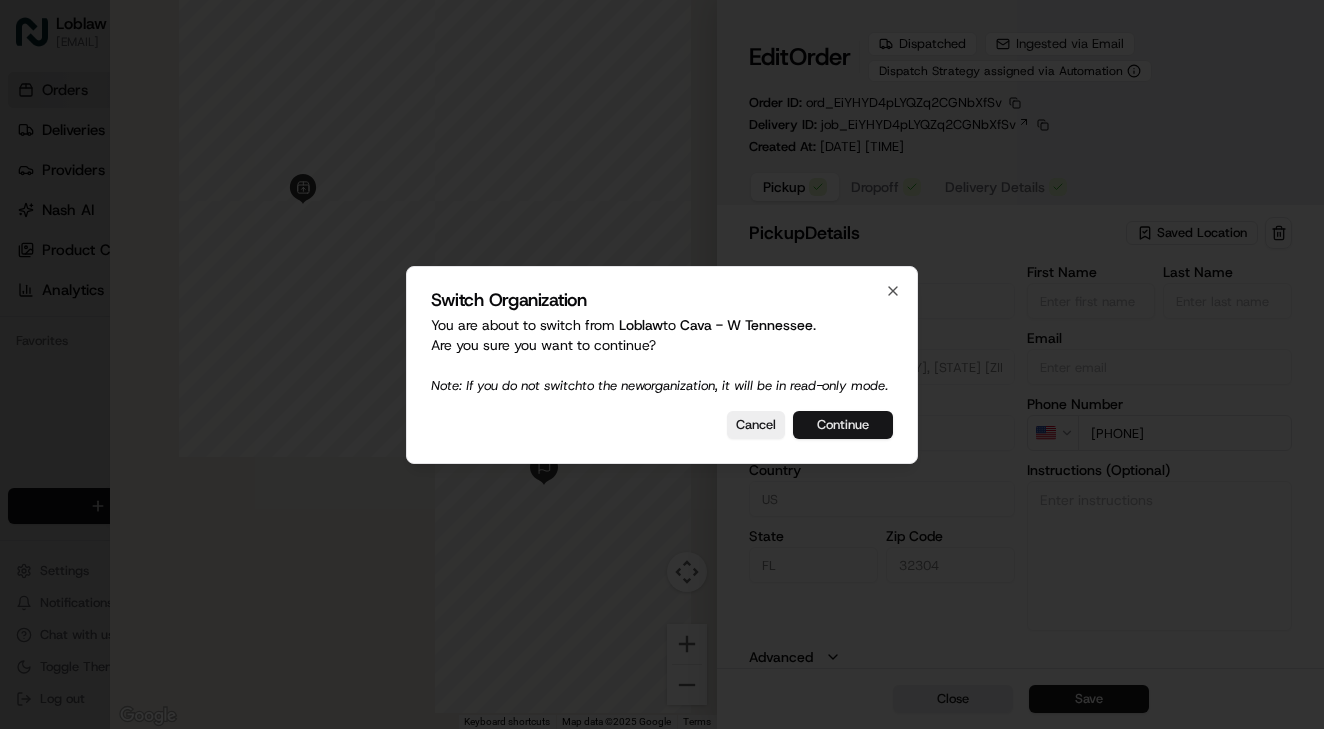 click on "Continue" at bounding box center (843, 425) 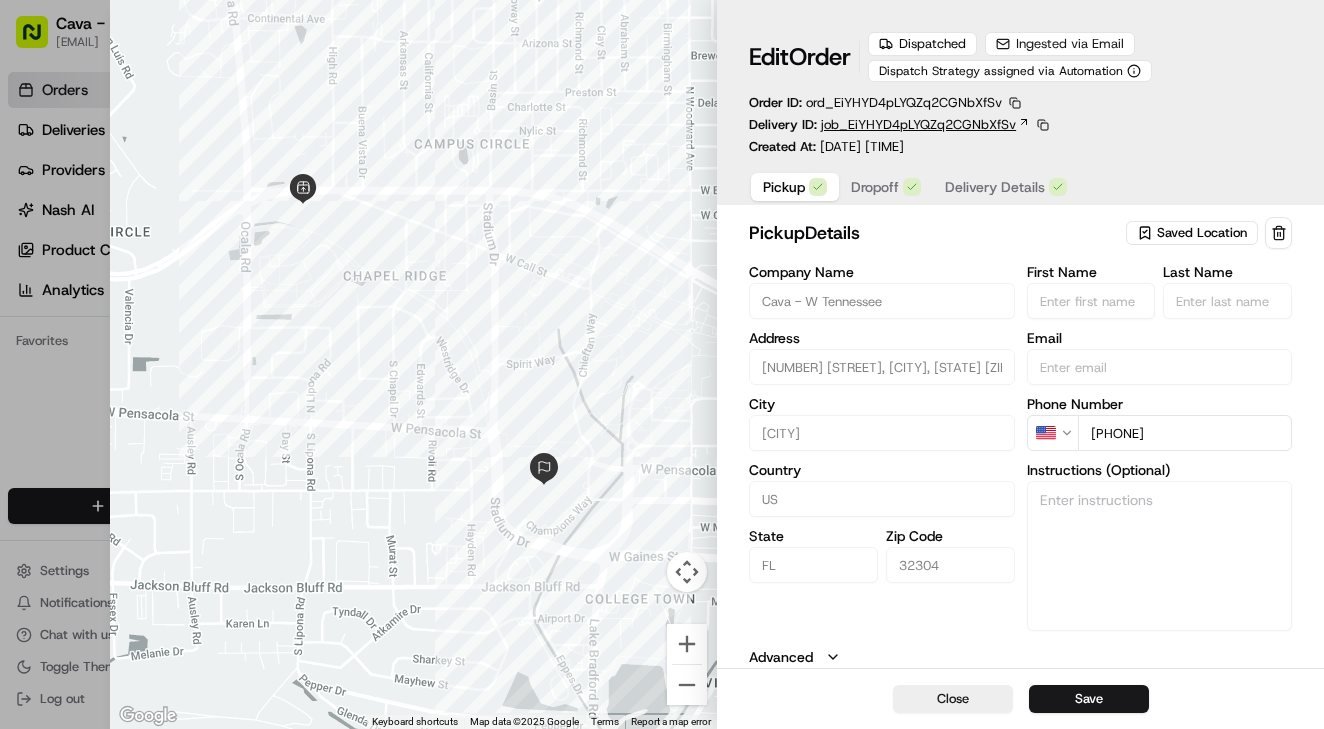 click on "job_EiYHYD4pLYQZq2CGNbXfSv" at bounding box center [918, 125] 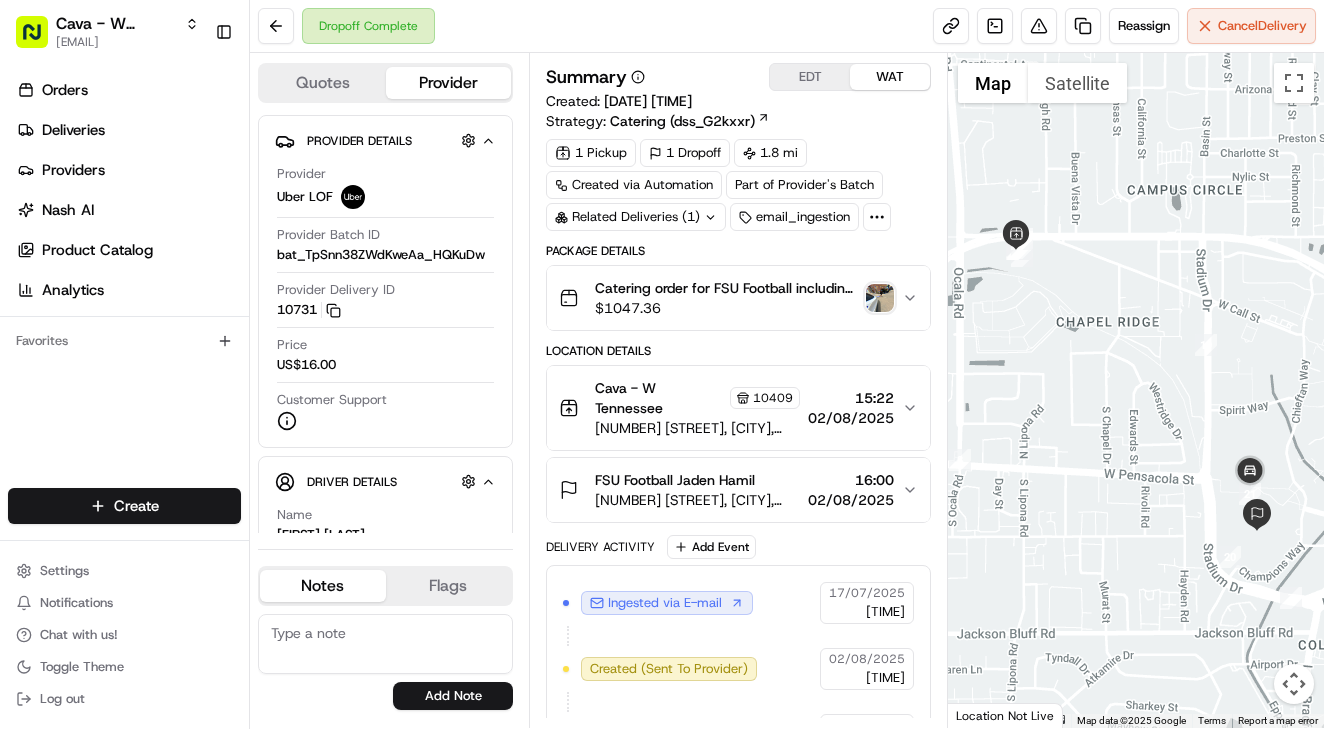 scroll, scrollTop: 0, scrollLeft: 0, axis: both 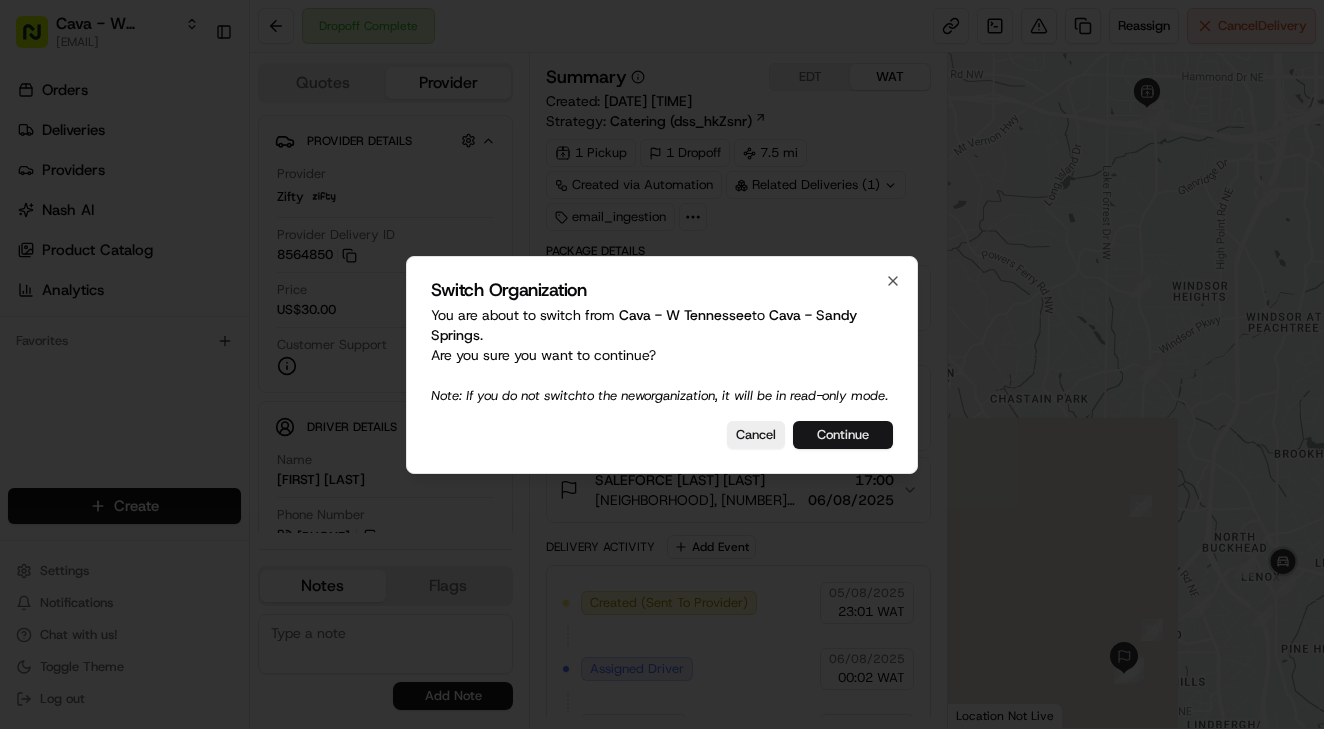 click on "Continue" at bounding box center [843, 435] 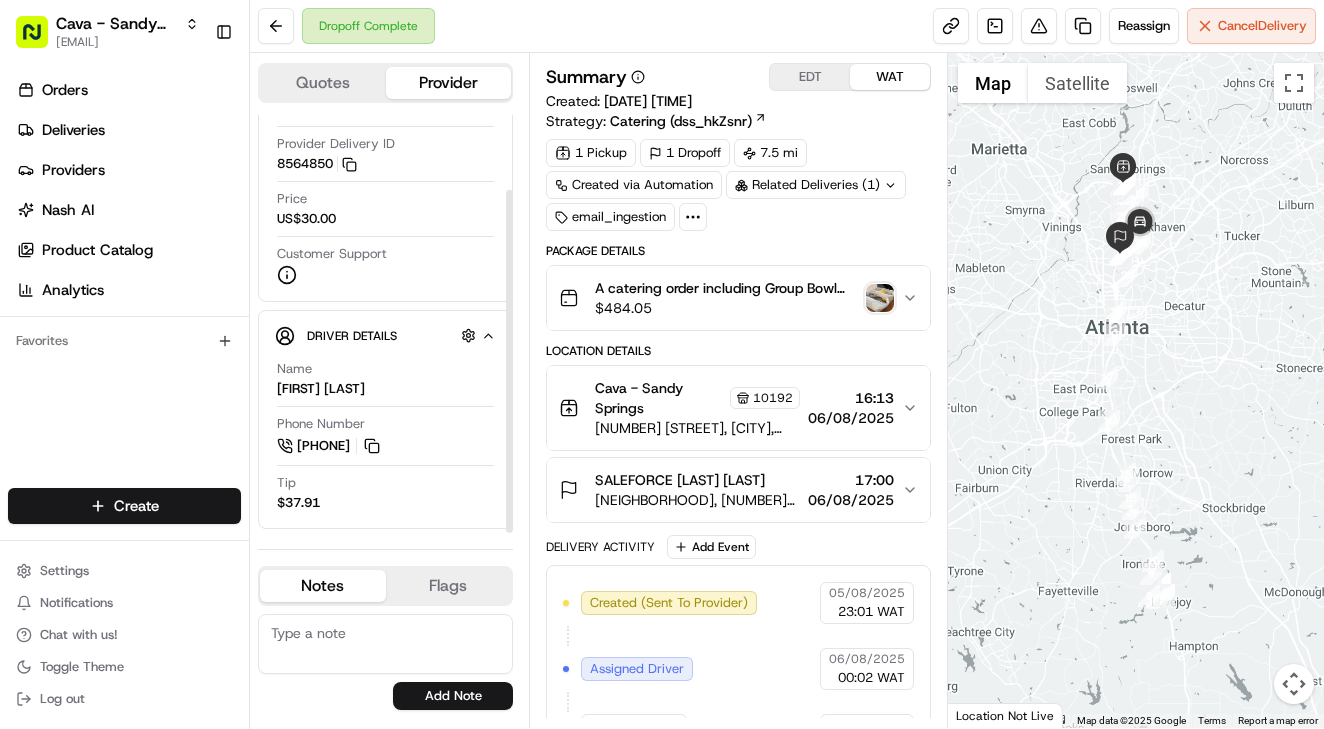 scroll, scrollTop: 91, scrollLeft: 0, axis: vertical 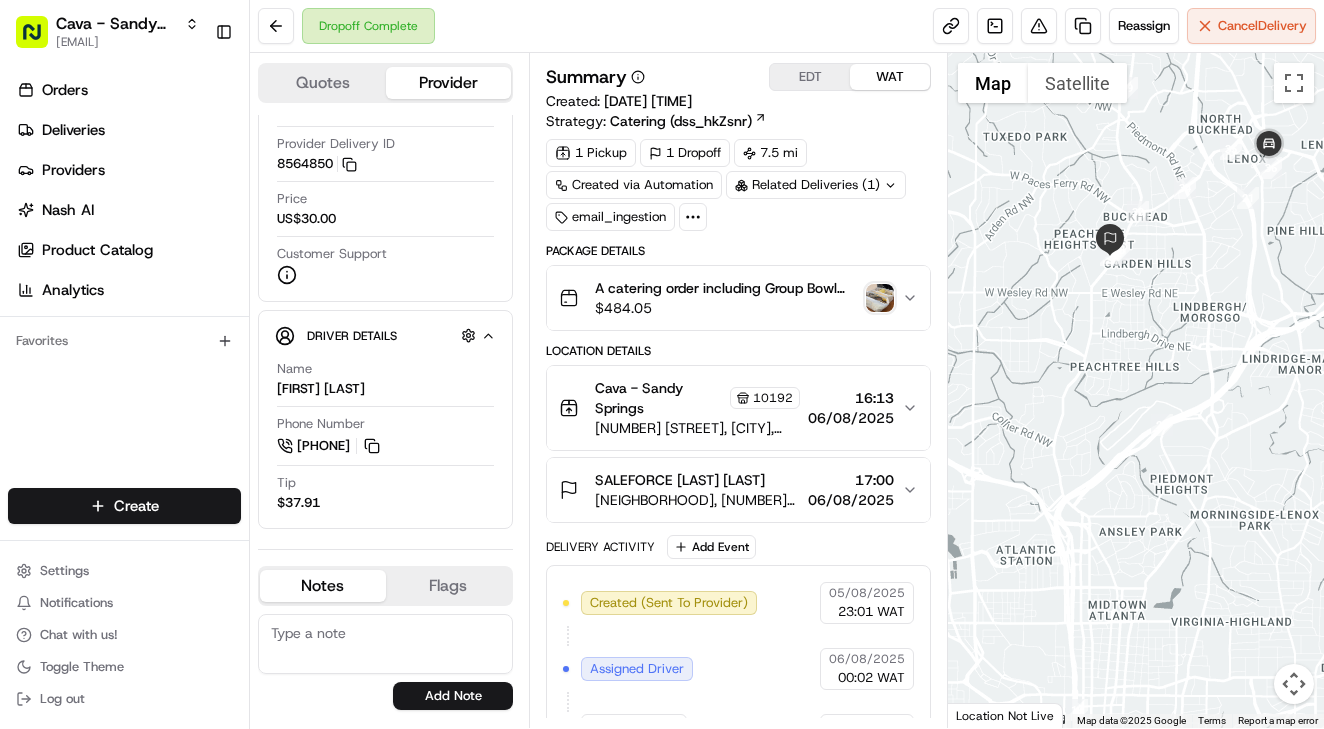 drag, startPoint x: 1190, startPoint y: 268, endPoint x: 1129, endPoint y: 297, distance: 67.54258 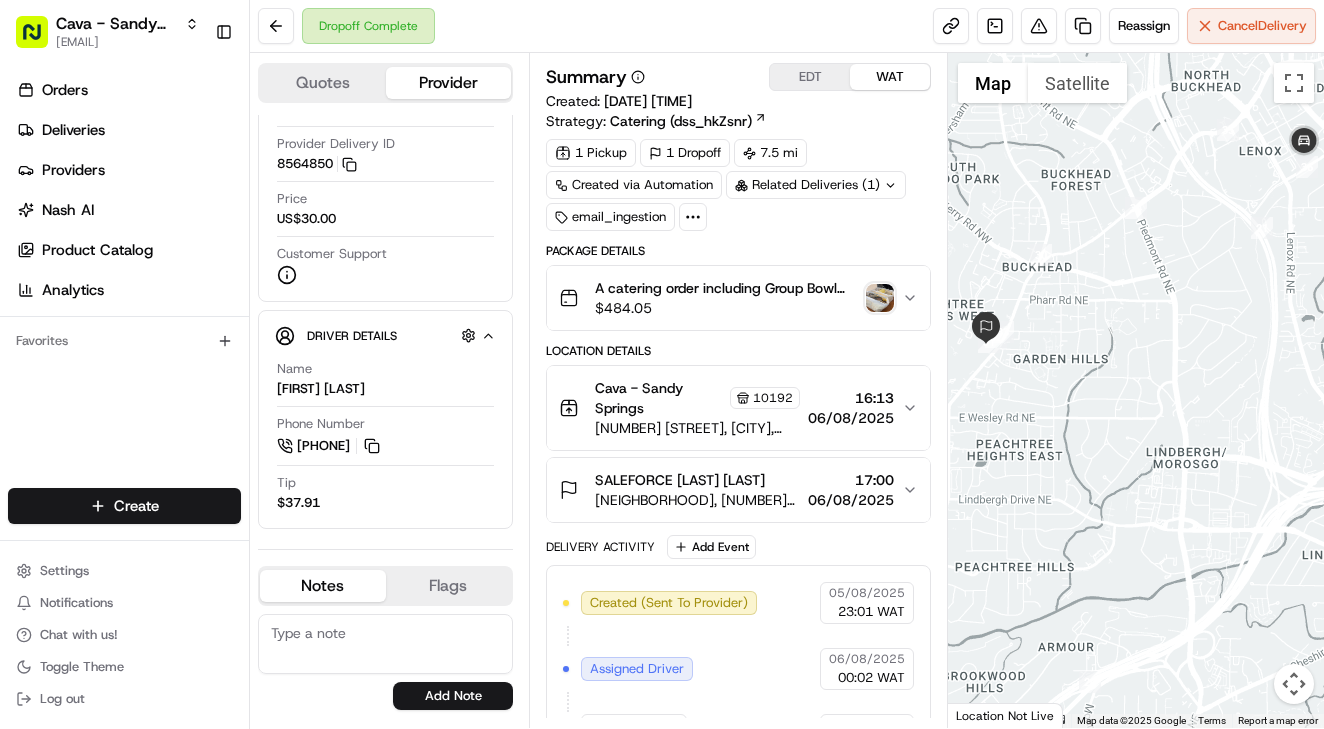 drag, startPoint x: 1057, startPoint y: 342, endPoint x: 1271, endPoint y: 314, distance: 215.824 